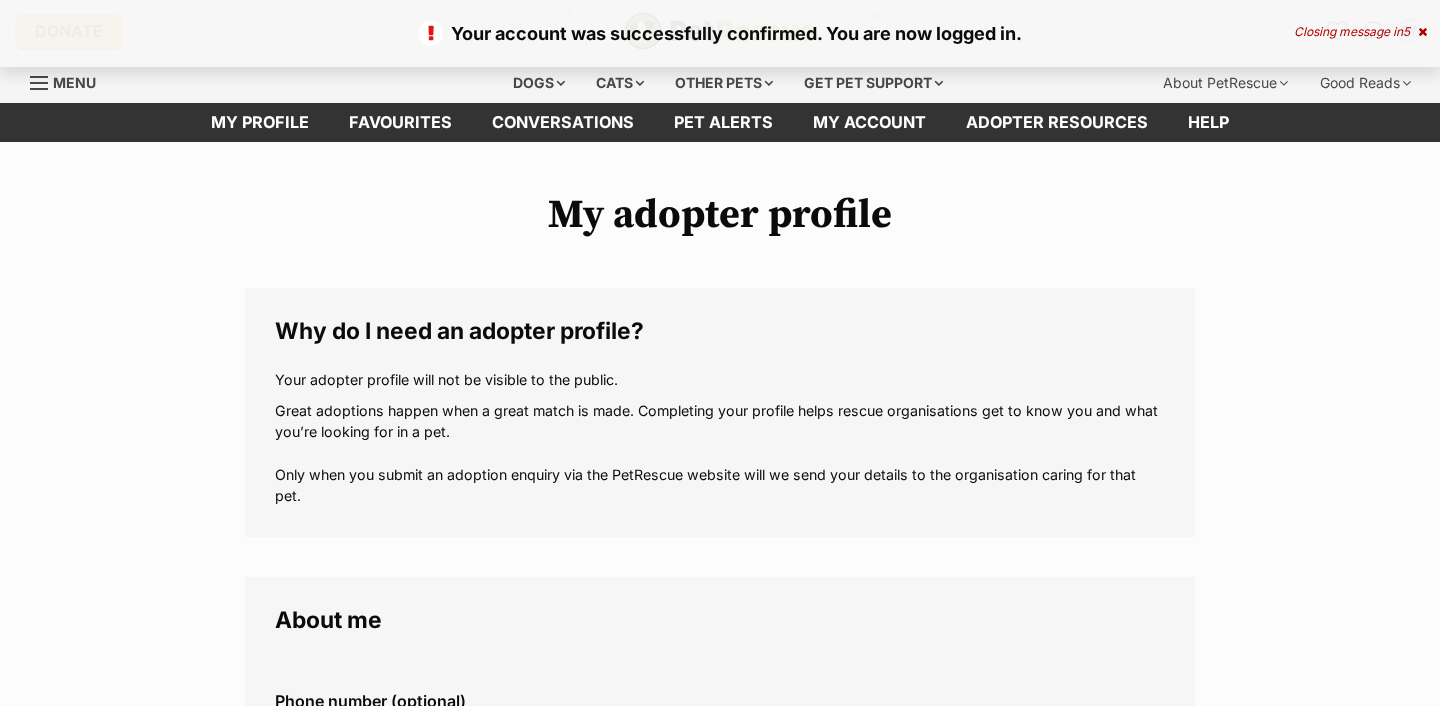 scroll, scrollTop: 0, scrollLeft: 0, axis: both 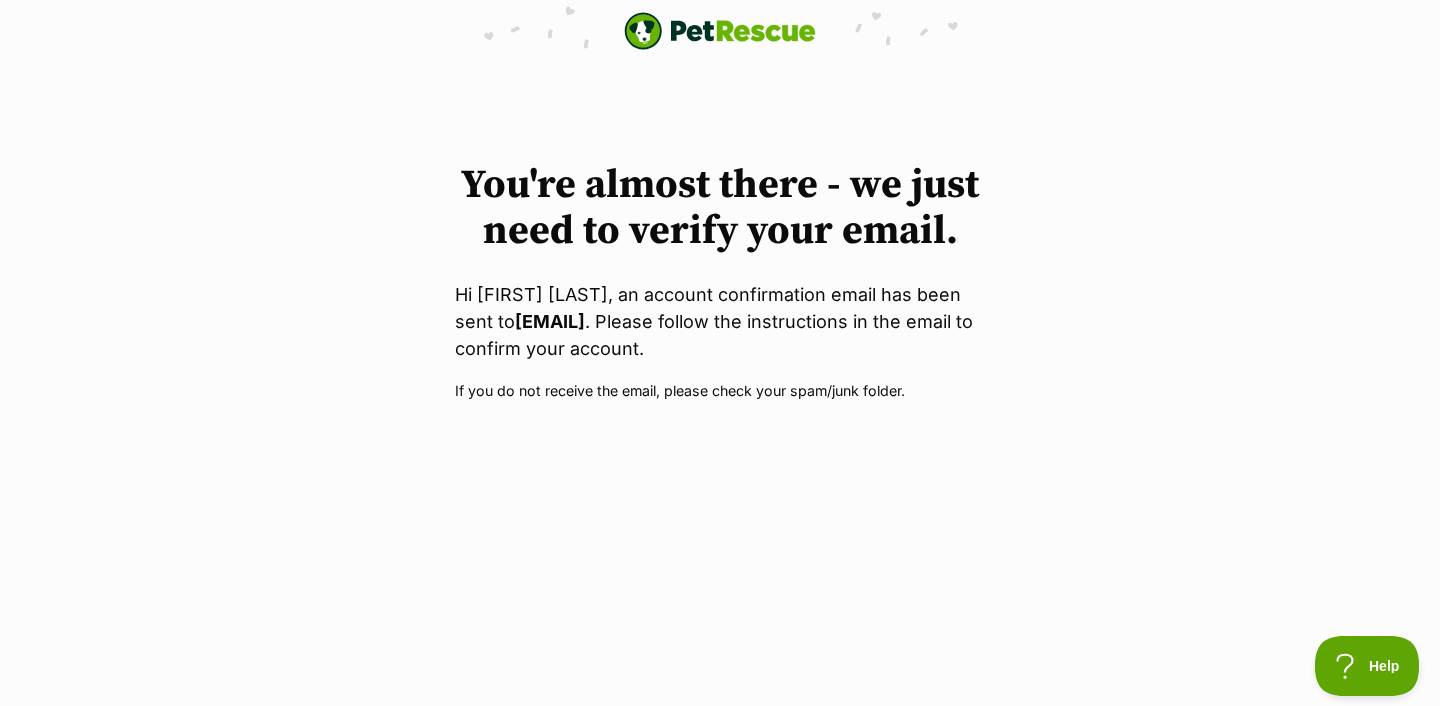click at bounding box center [720, 31] 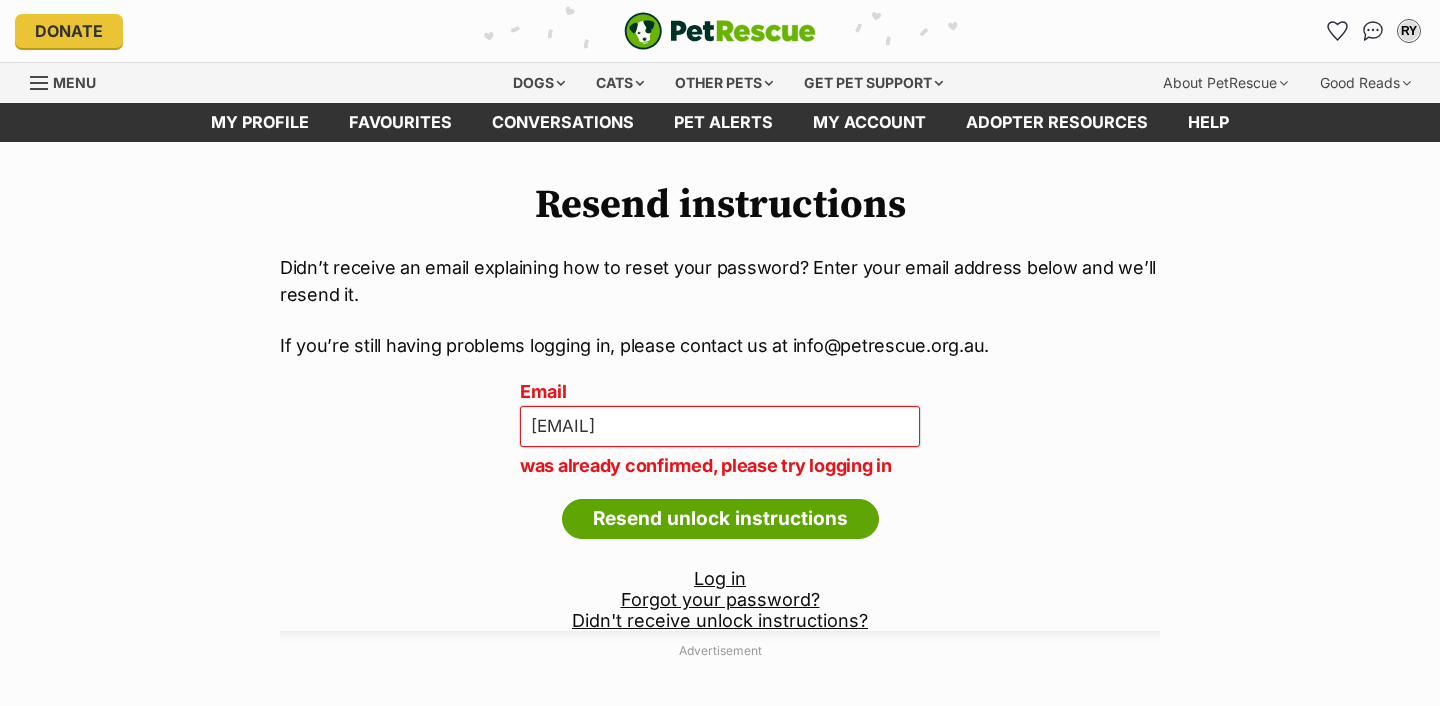 scroll, scrollTop: 0, scrollLeft: 0, axis: both 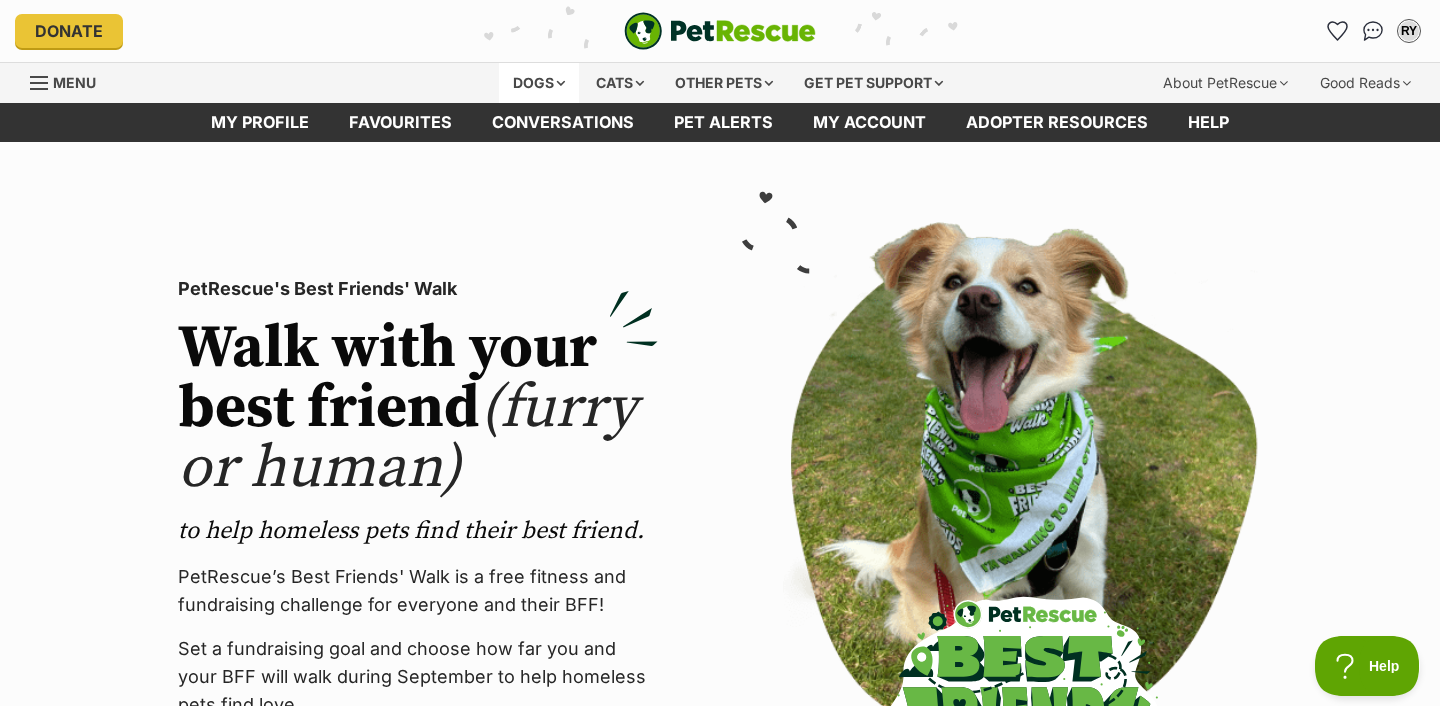 click on "Dogs" at bounding box center (539, 83) 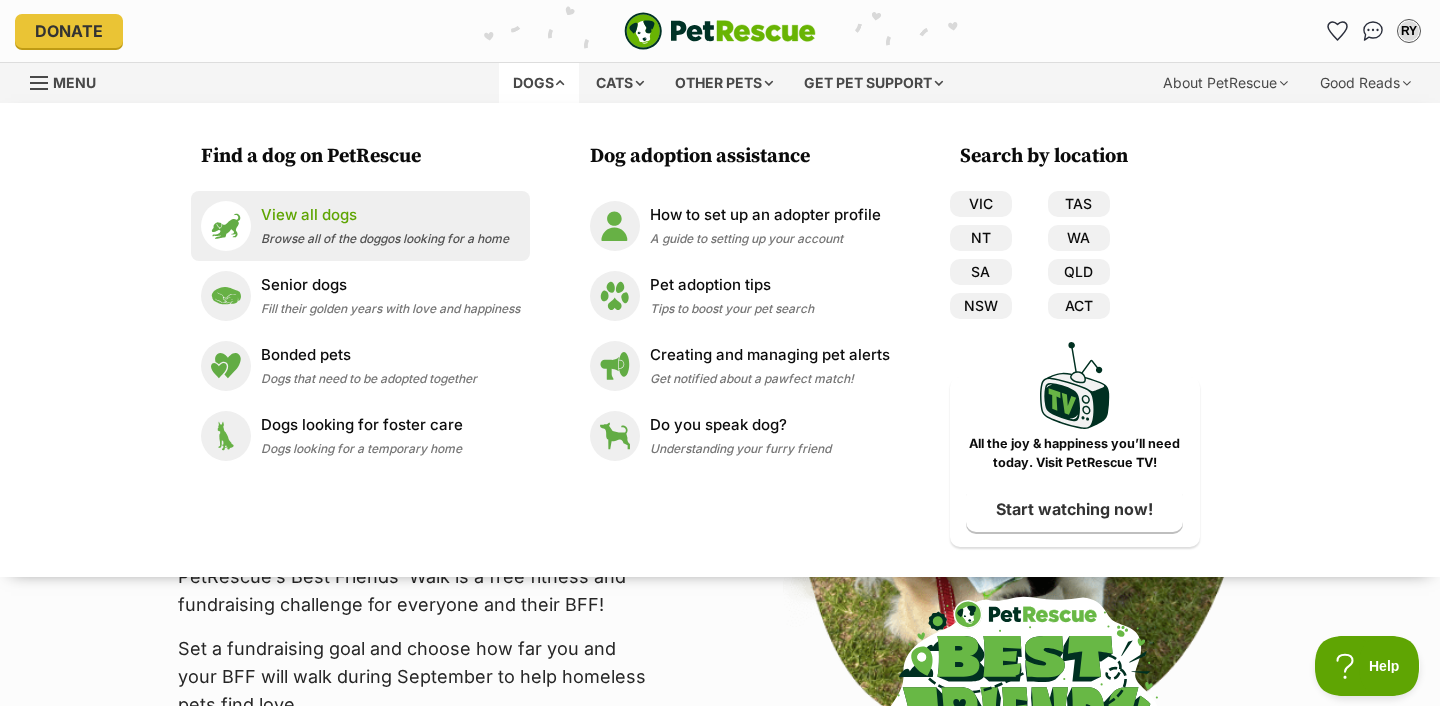 click on "View all dogs" at bounding box center [385, 215] 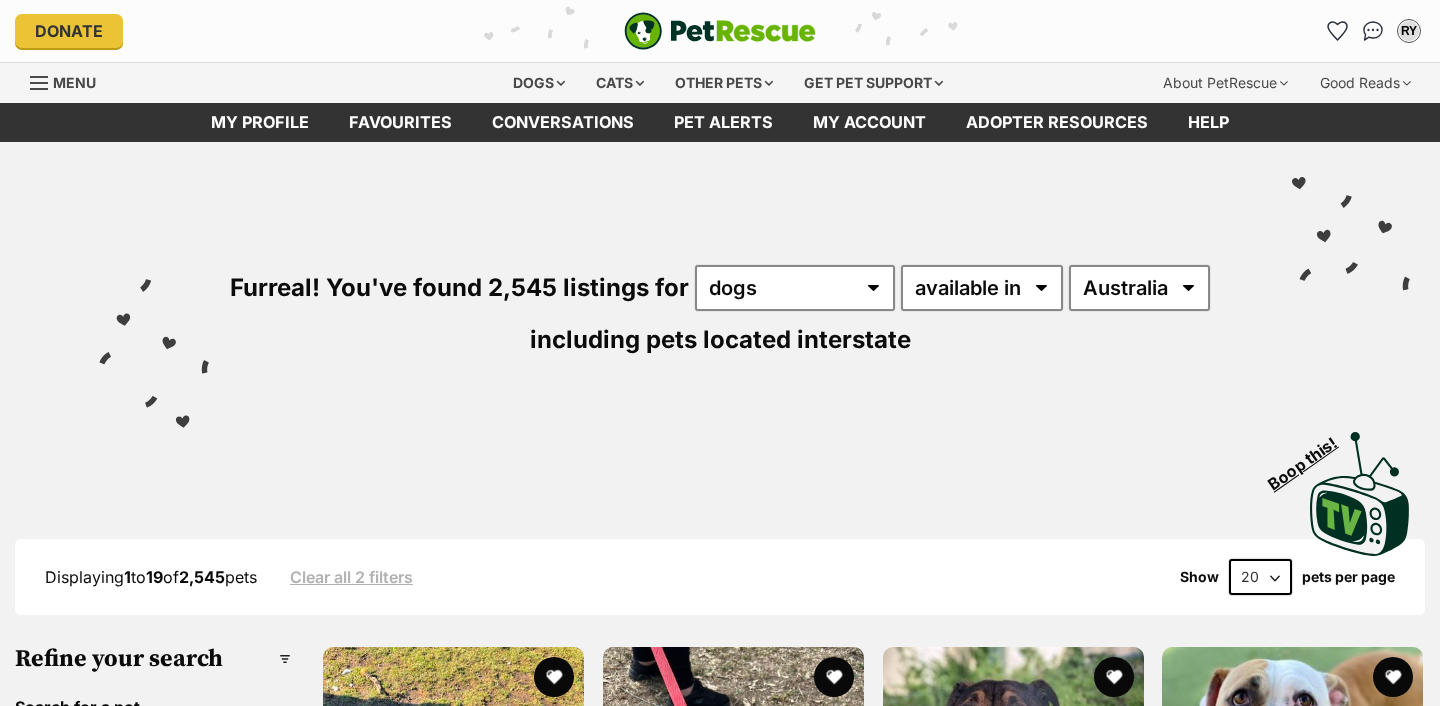 scroll, scrollTop: 0, scrollLeft: 0, axis: both 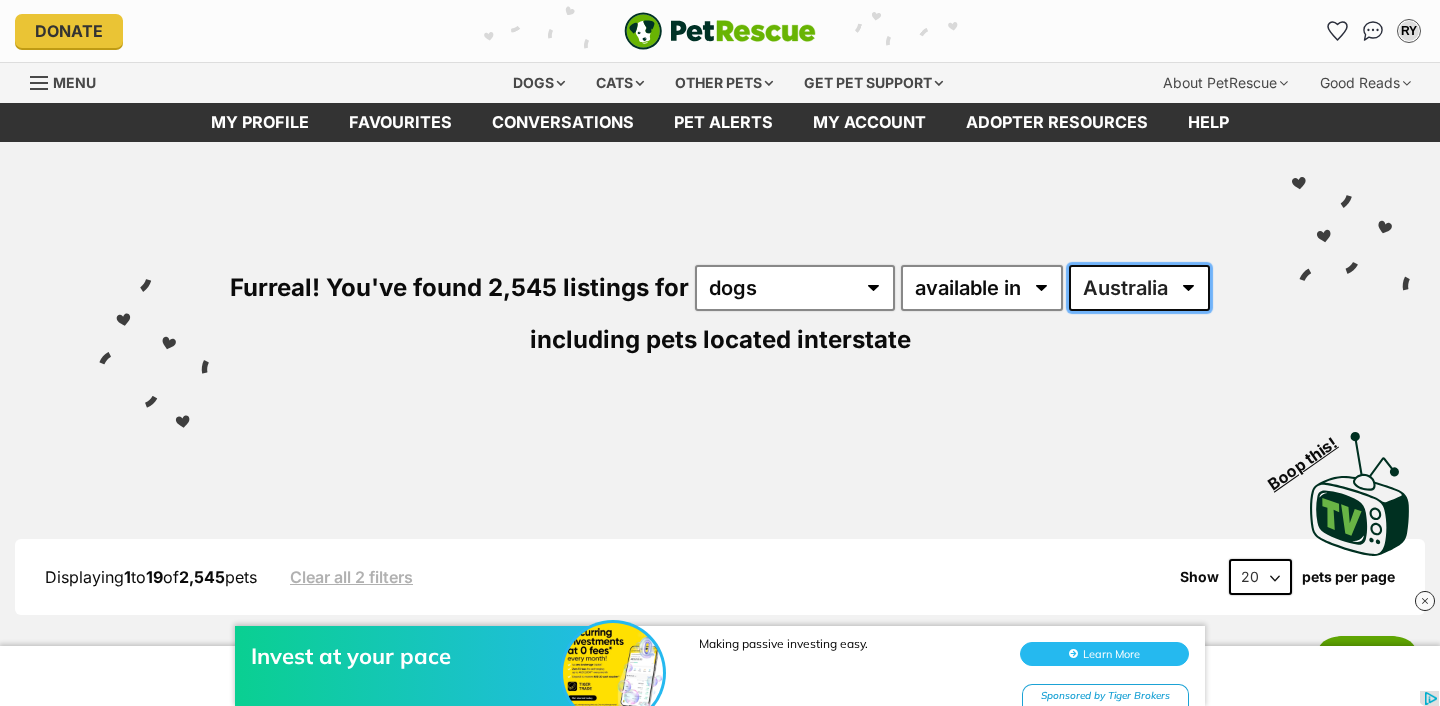 click on "Australia
ACT
NSW
NT
QLD
SA
TAS
VIC
WA" at bounding box center (1139, 288) 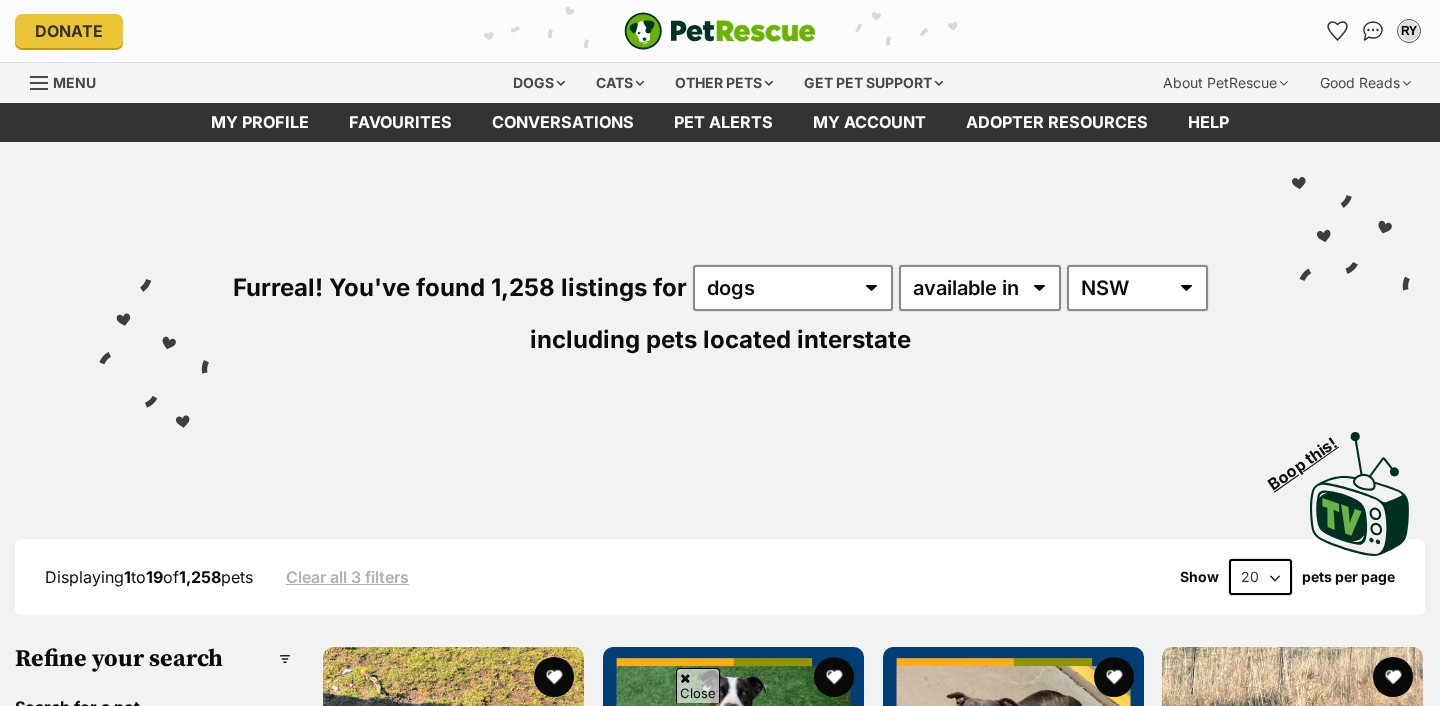scroll, scrollTop: 206, scrollLeft: 0, axis: vertical 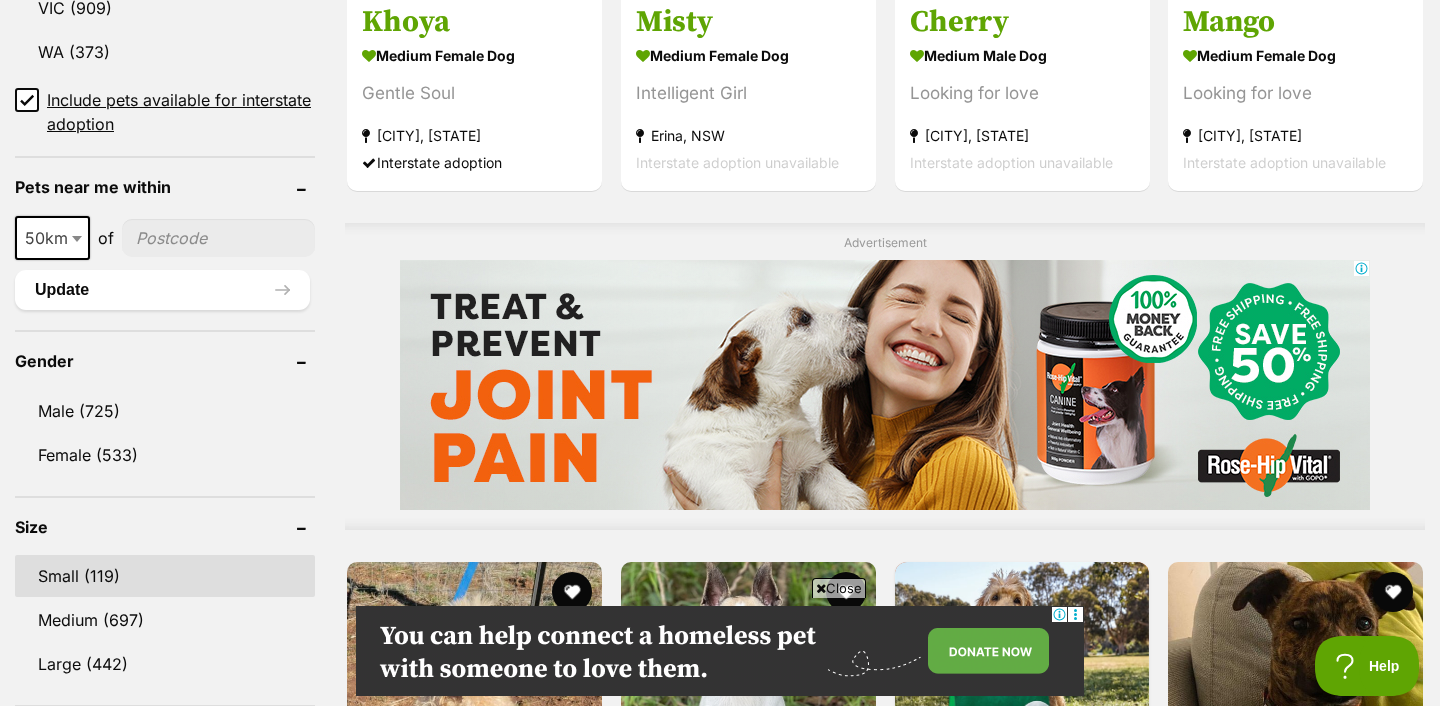 click on "Small (119)" at bounding box center (165, 576) 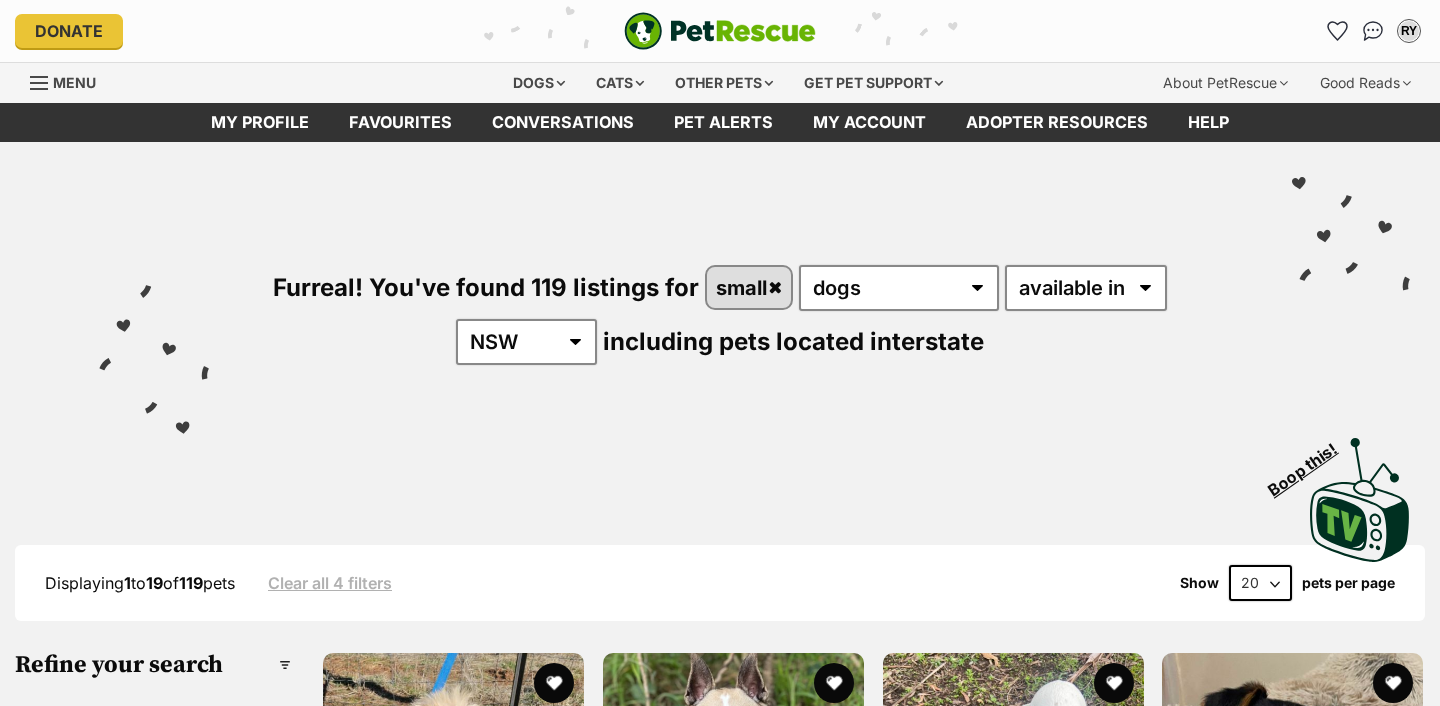 scroll, scrollTop: 0, scrollLeft: 0, axis: both 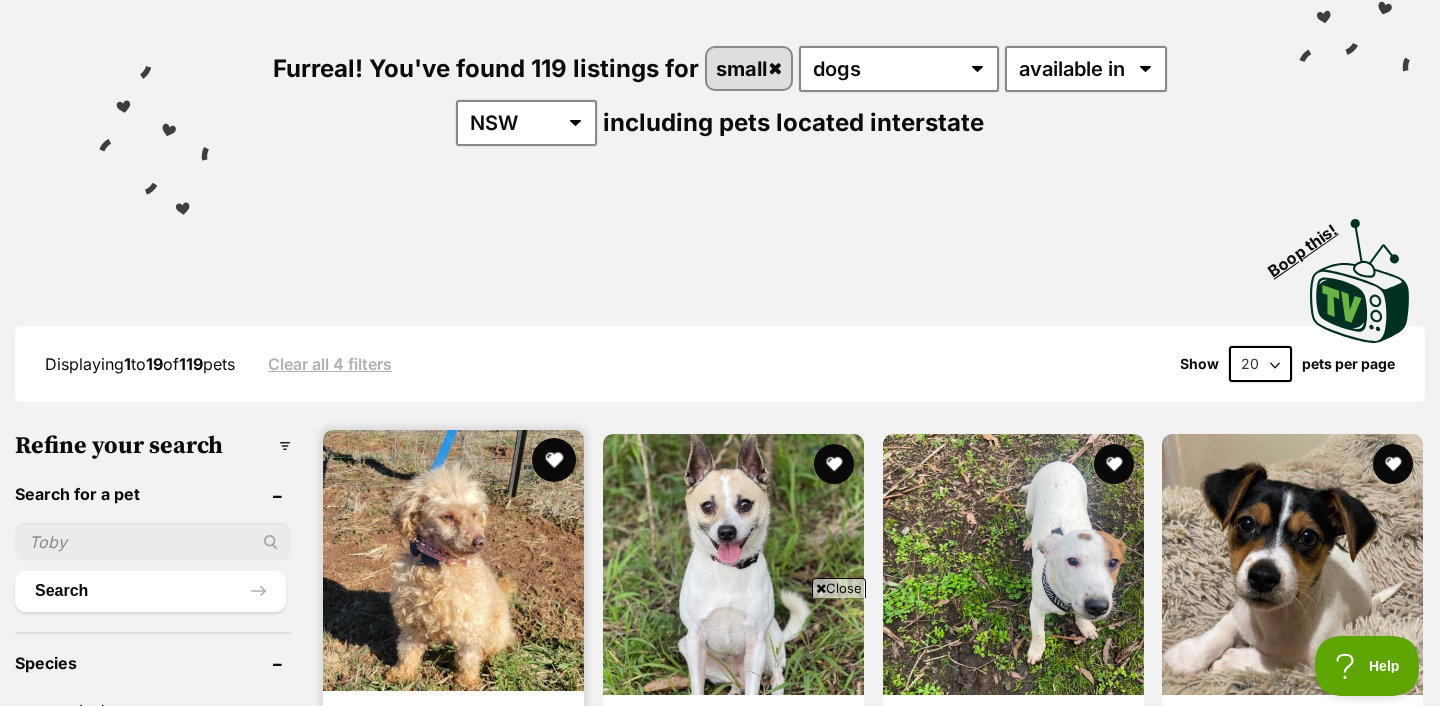 click at bounding box center [554, 460] 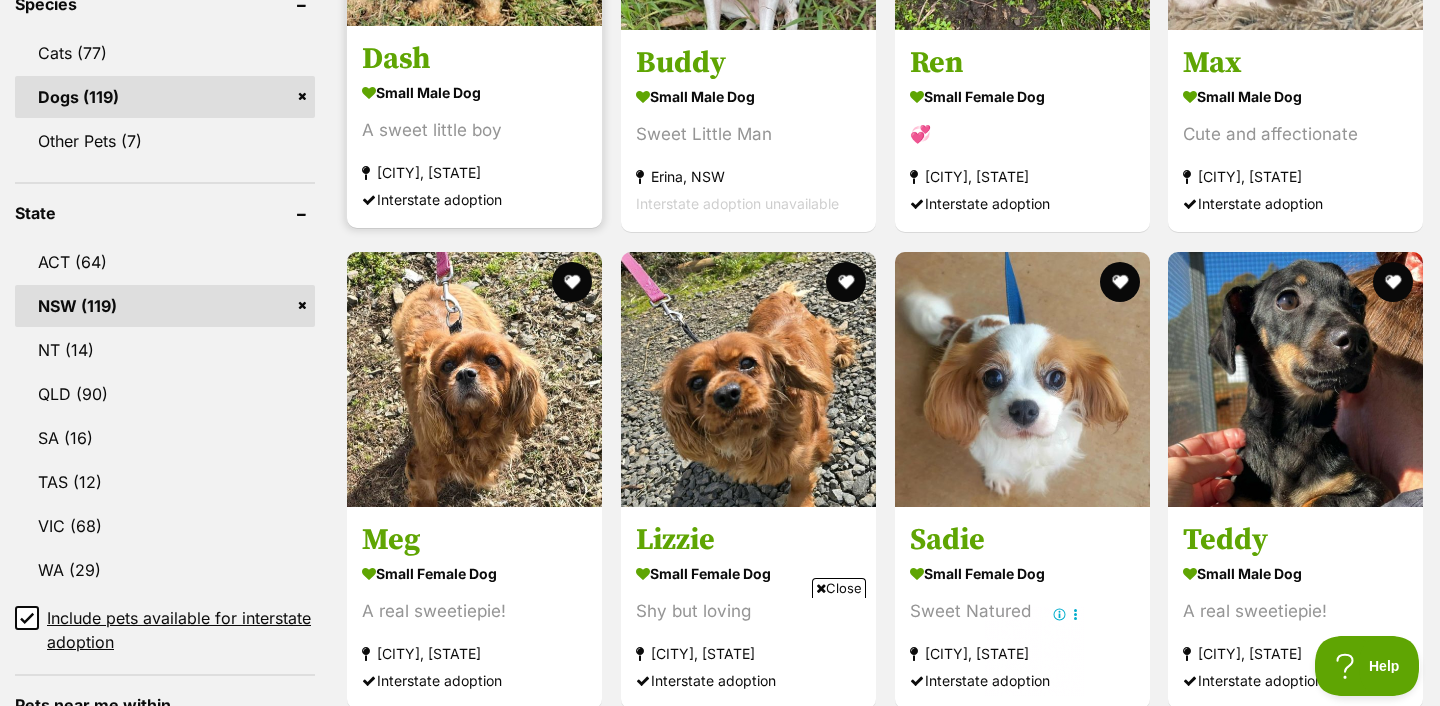 scroll, scrollTop: 880, scrollLeft: 0, axis: vertical 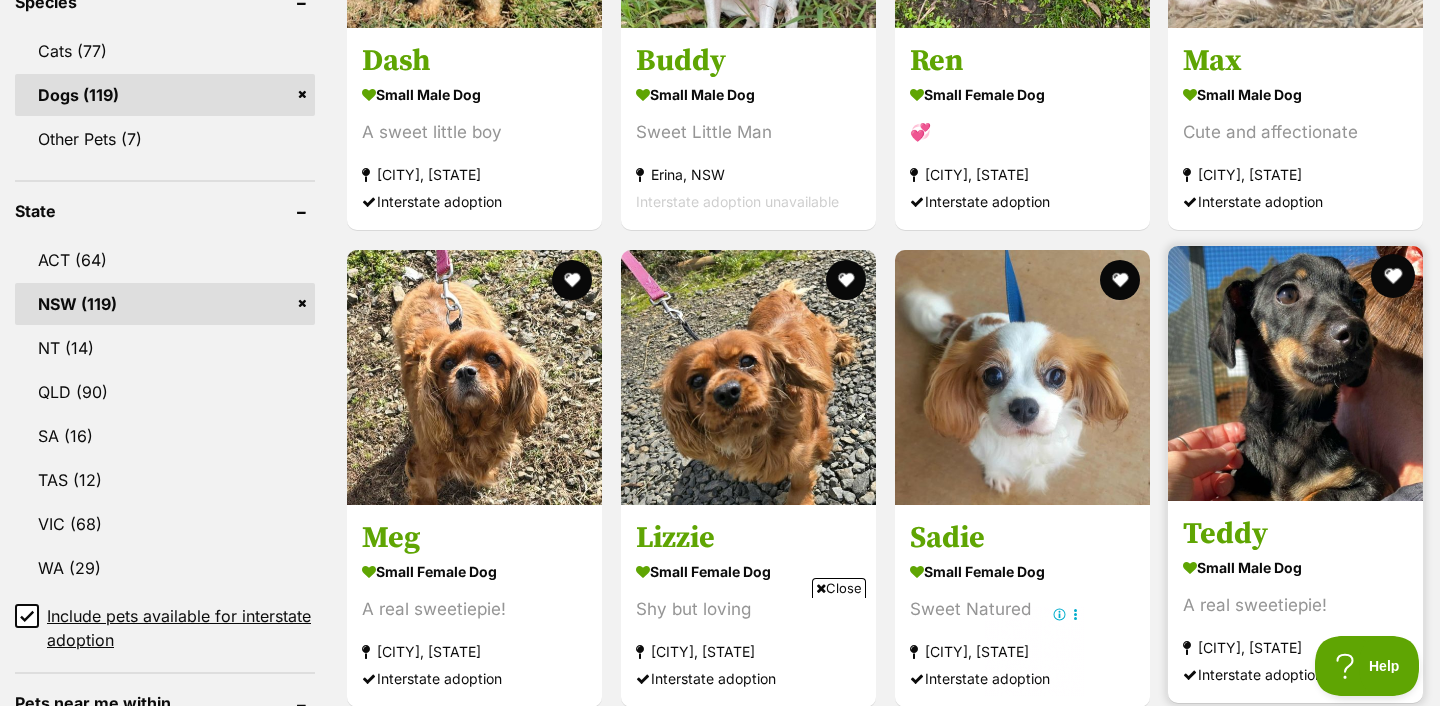 click at bounding box center (1393, 276) 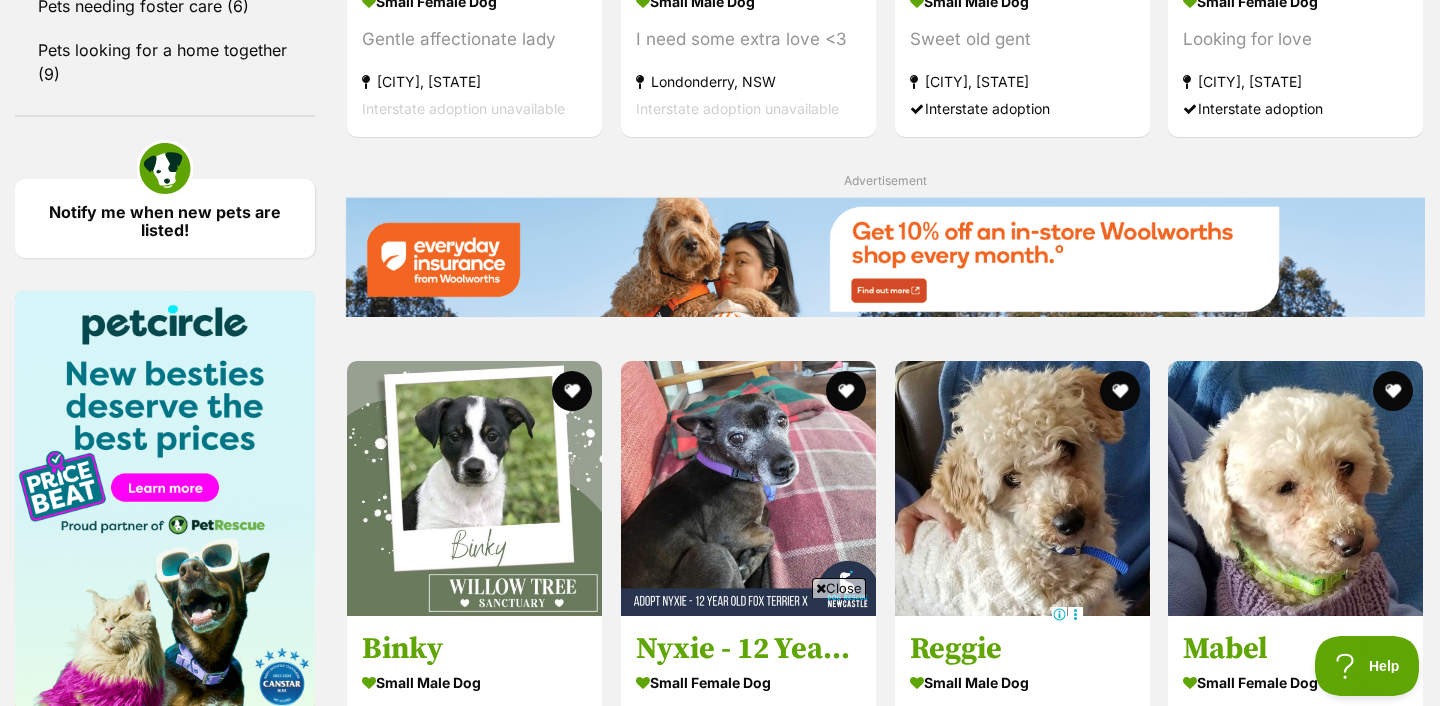 scroll, scrollTop: 2897, scrollLeft: 0, axis: vertical 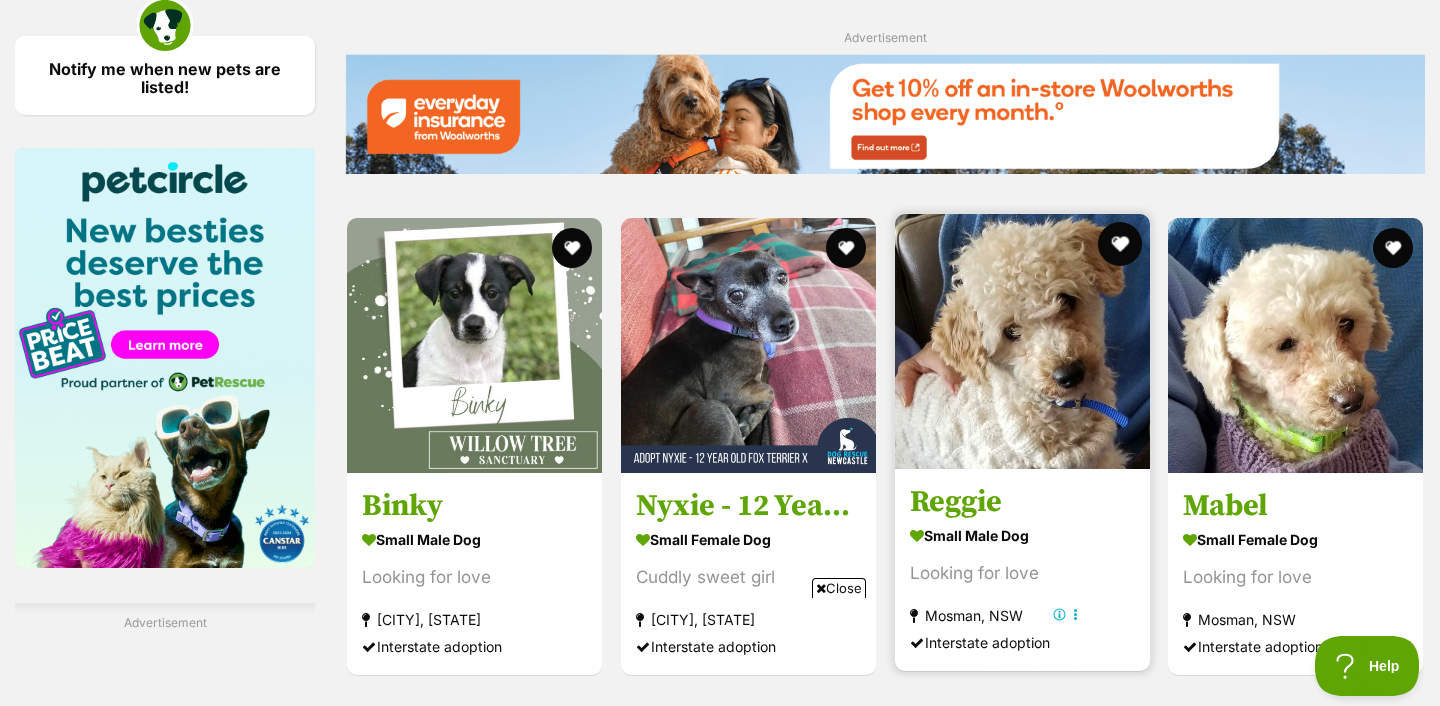 click at bounding box center [1119, 244] 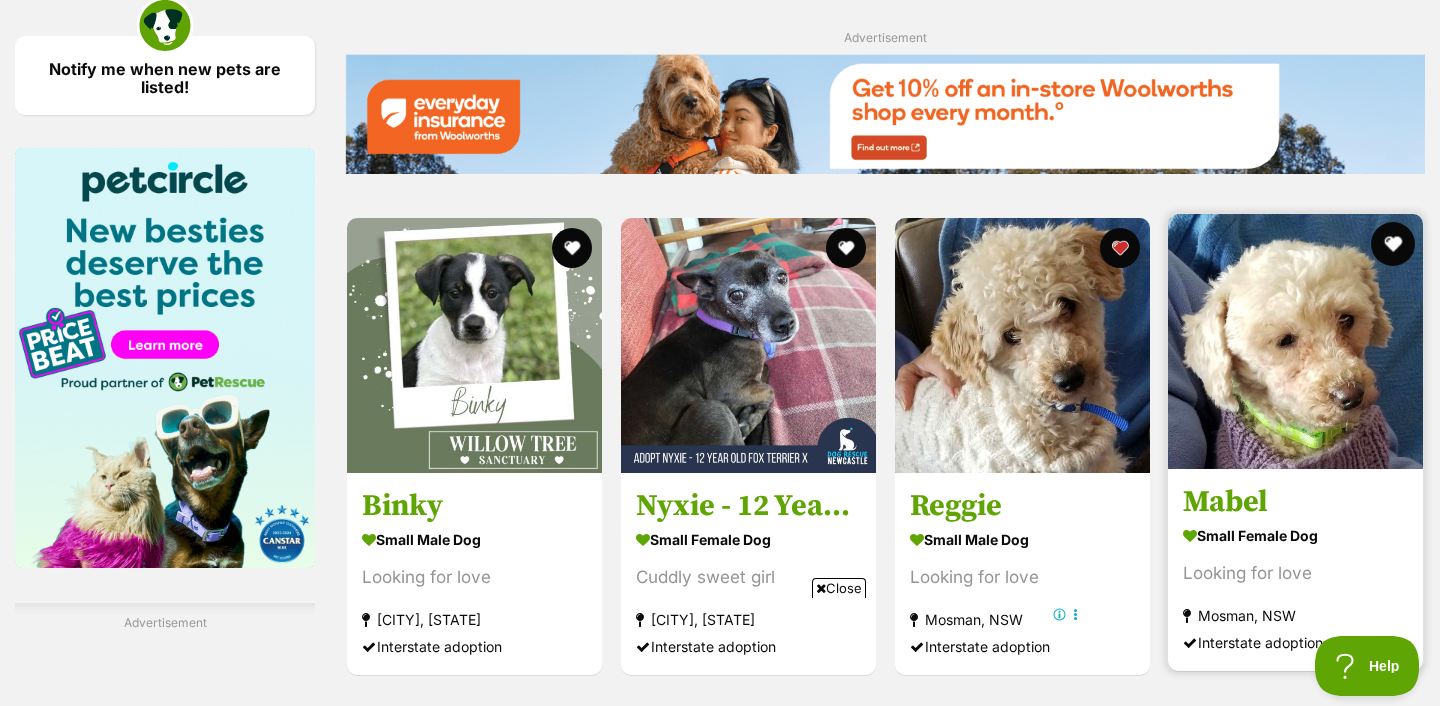click at bounding box center (1393, 244) 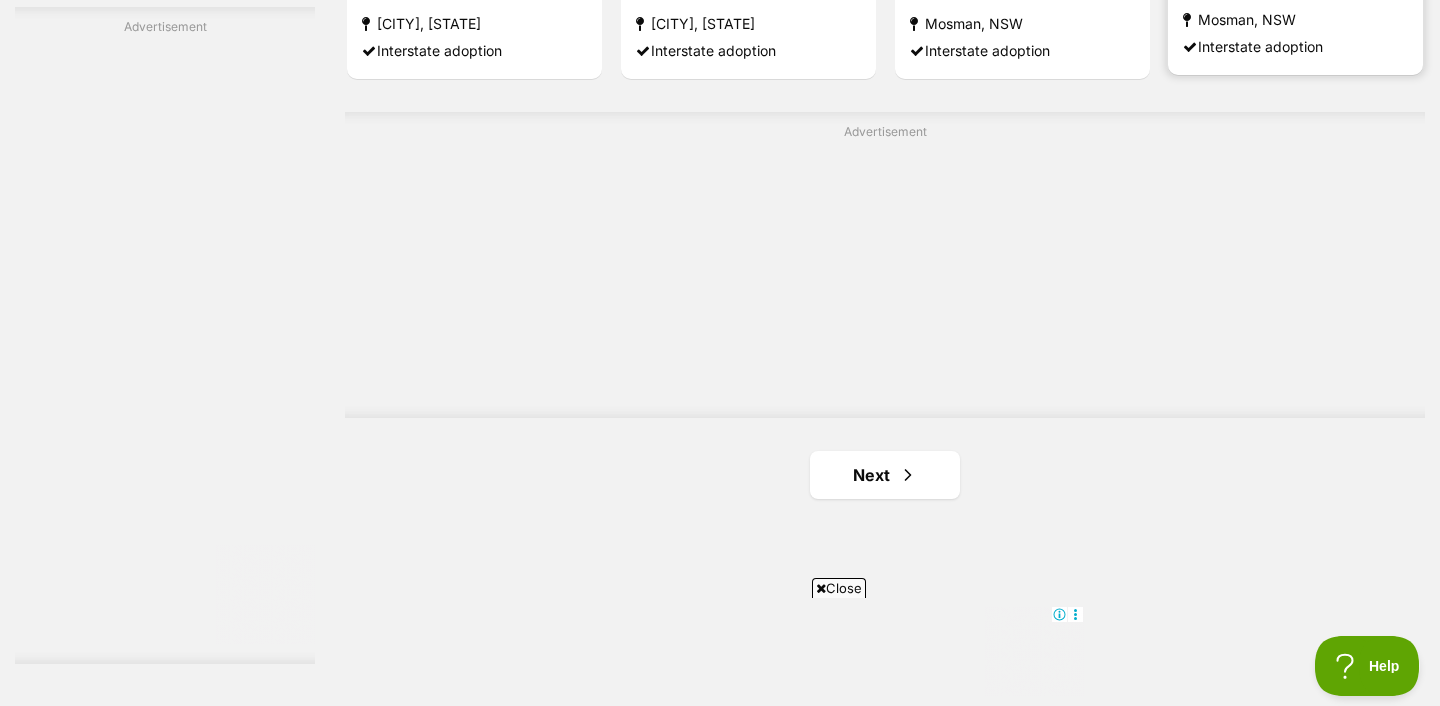 scroll, scrollTop: 3472, scrollLeft: 0, axis: vertical 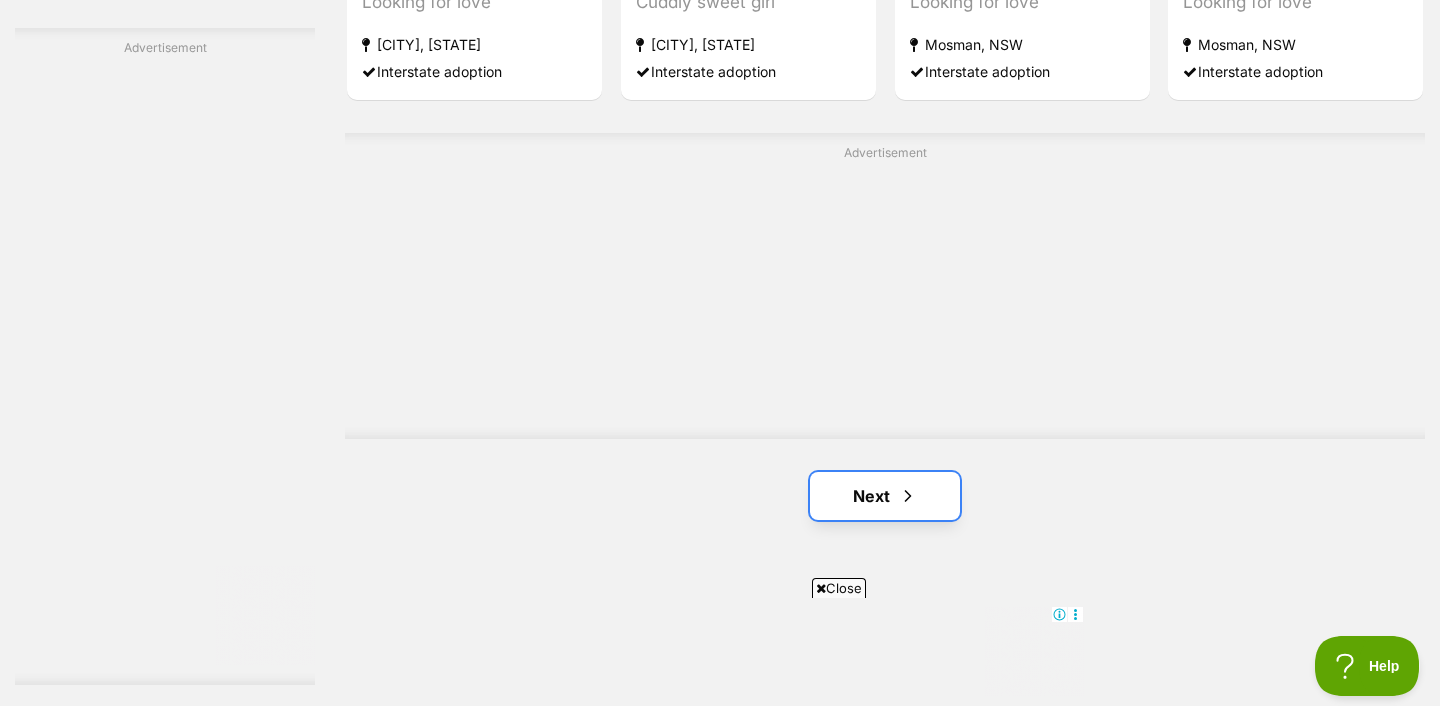 click on "Next" at bounding box center [885, 496] 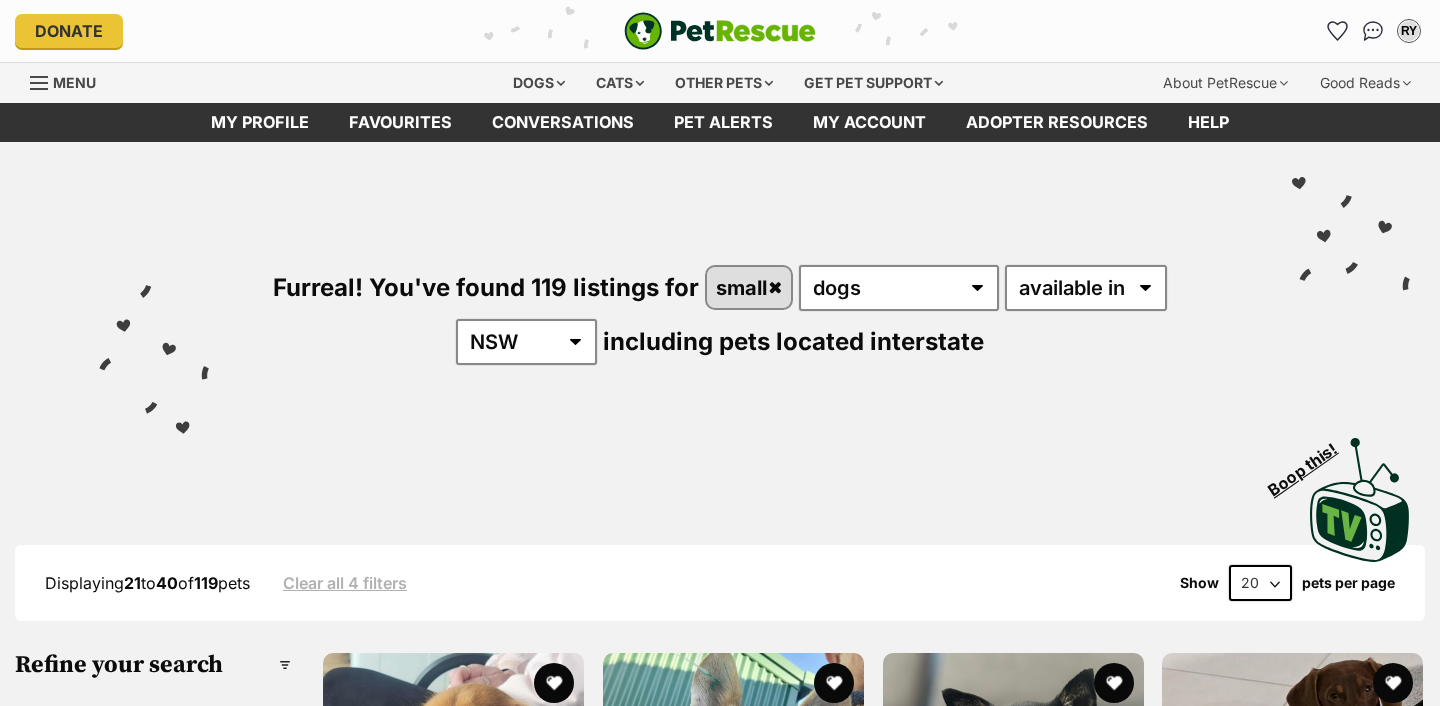 scroll, scrollTop: 245, scrollLeft: 0, axis: vertical 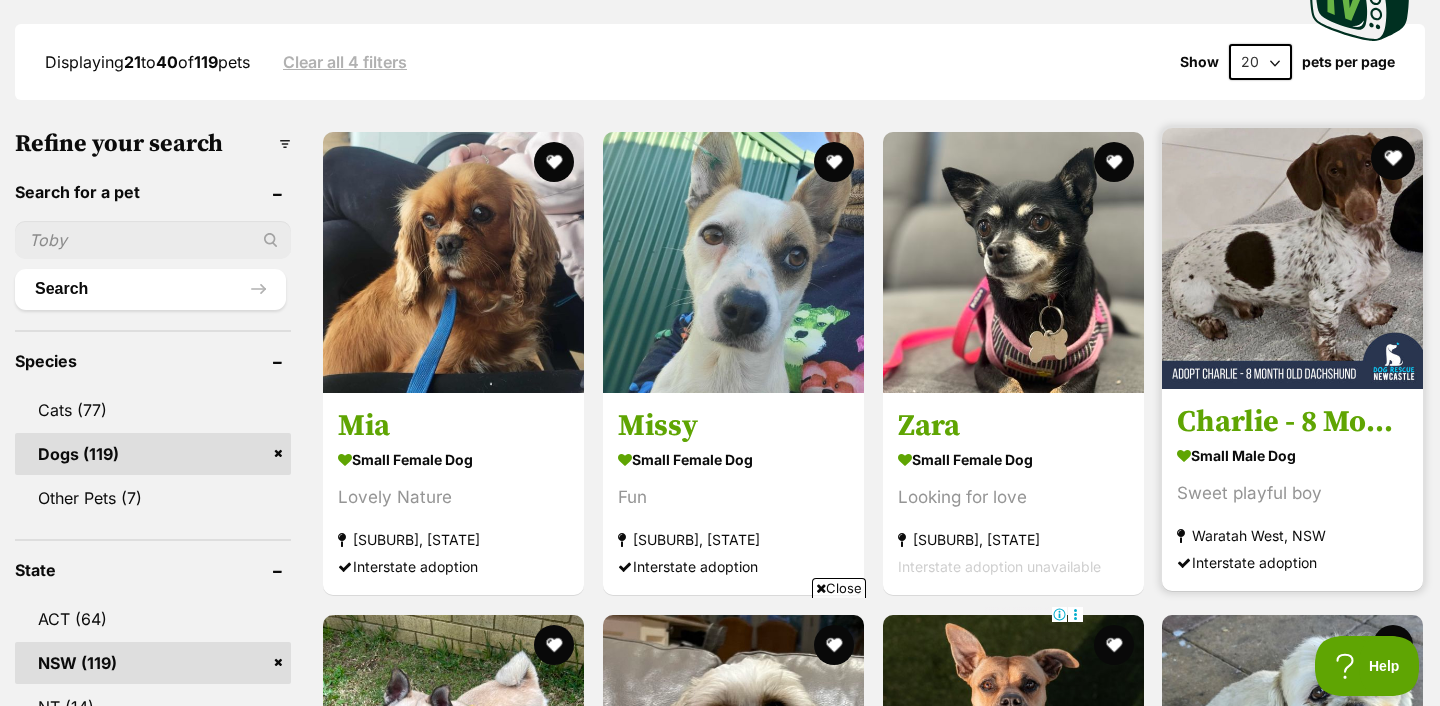 click at bounding box center [1393, 158] 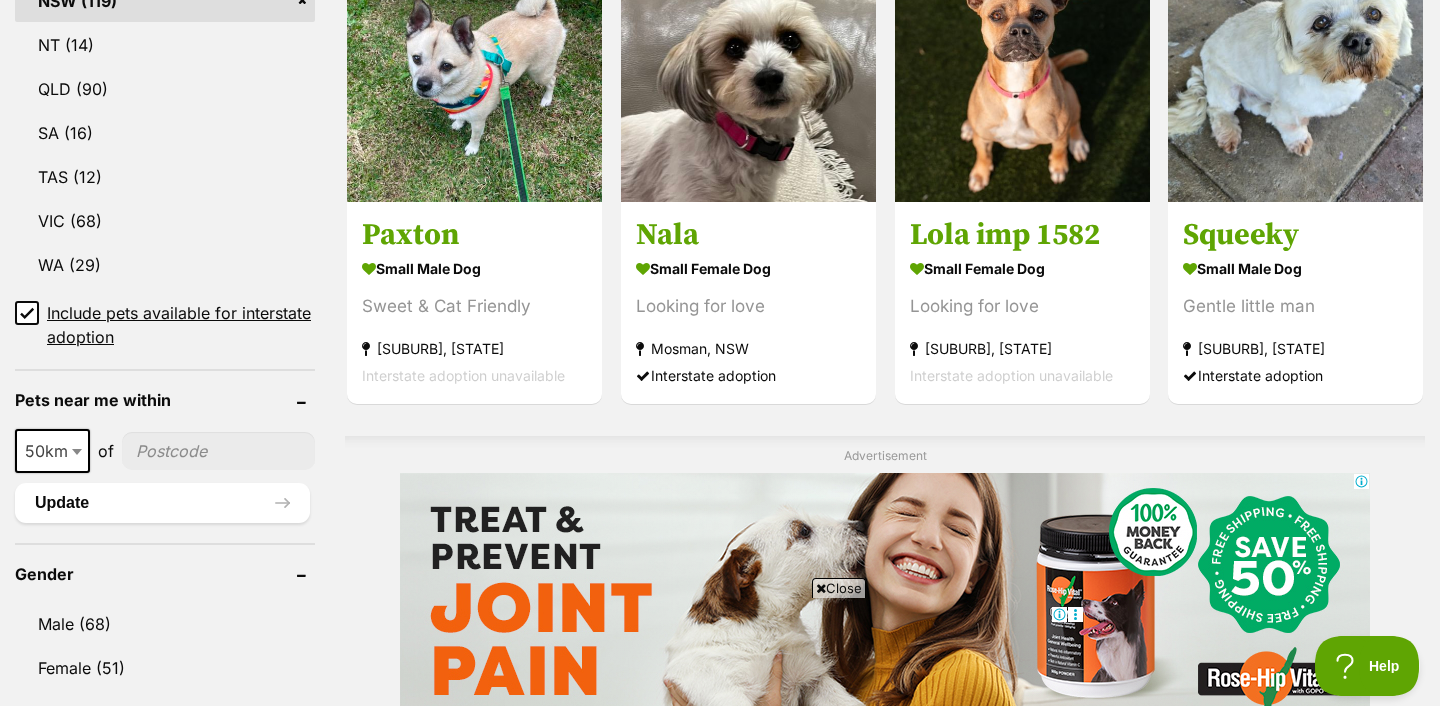 scroll, scrollTop: 0, scrollLeft: 0, axis: both 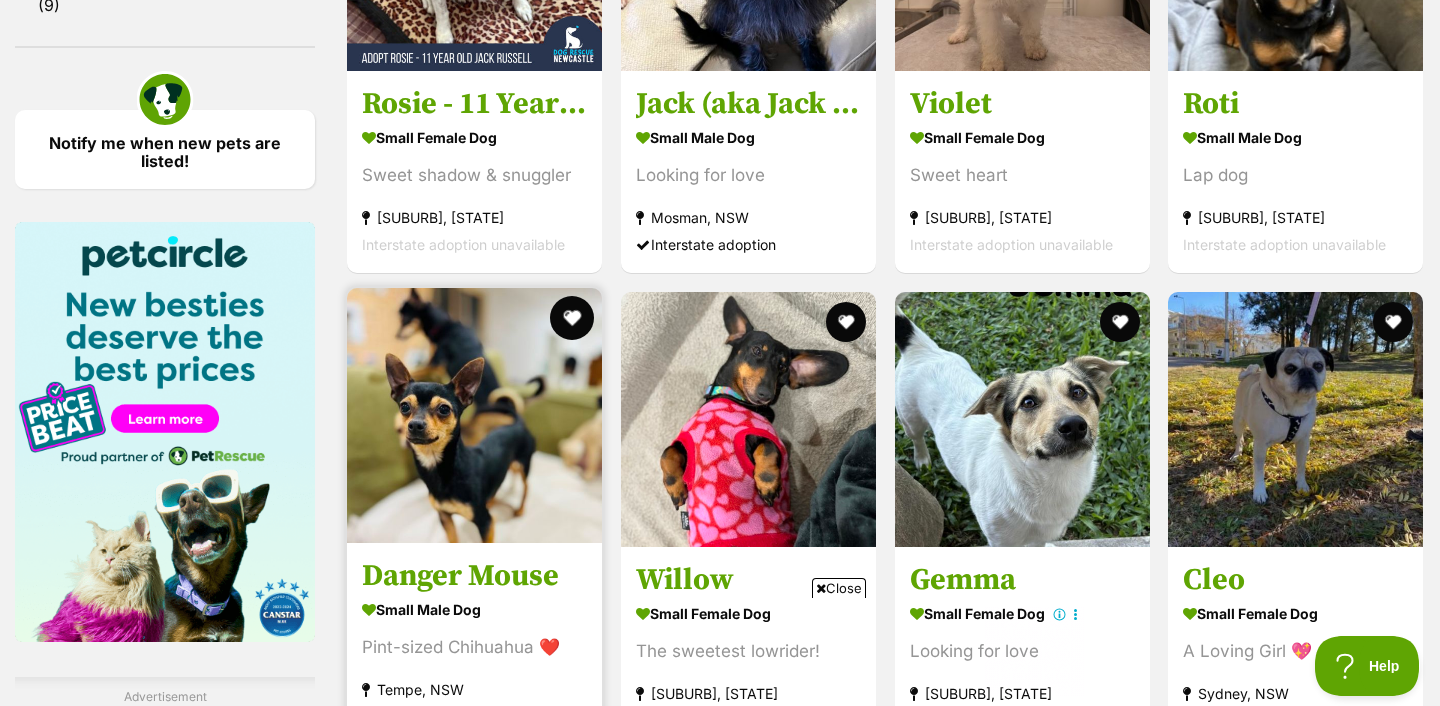click at bounding box center [572, 318] 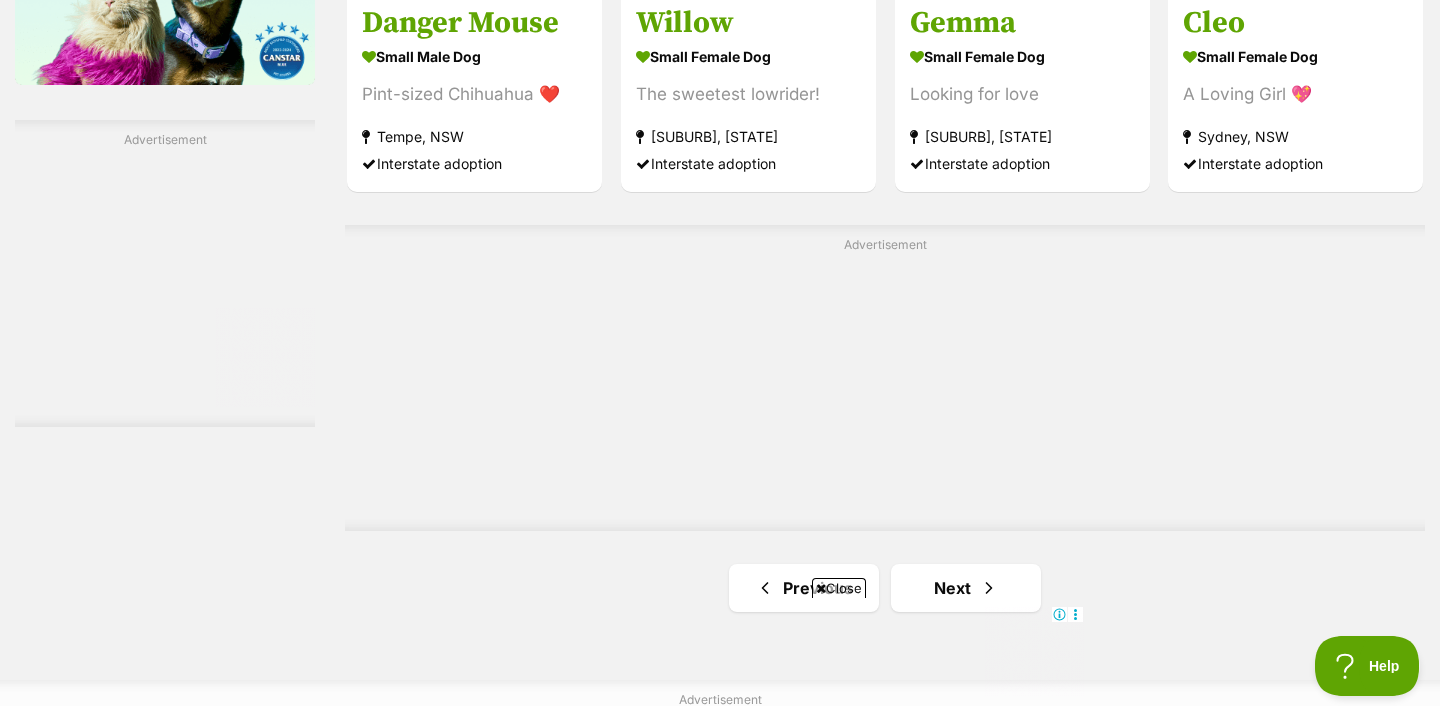 scroll, scrollTop: 3525, scrollLeft: 0, axis: vertical 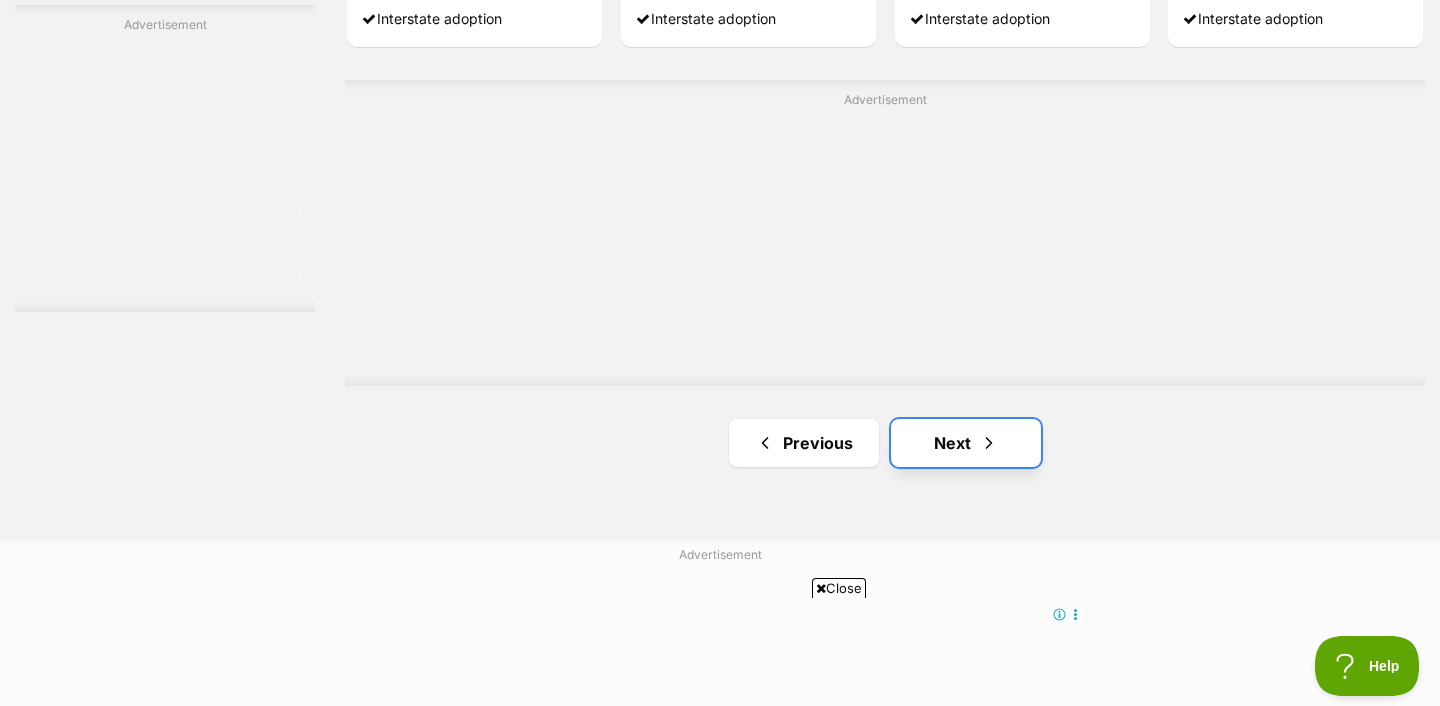 click at bounding box center [989, 443] 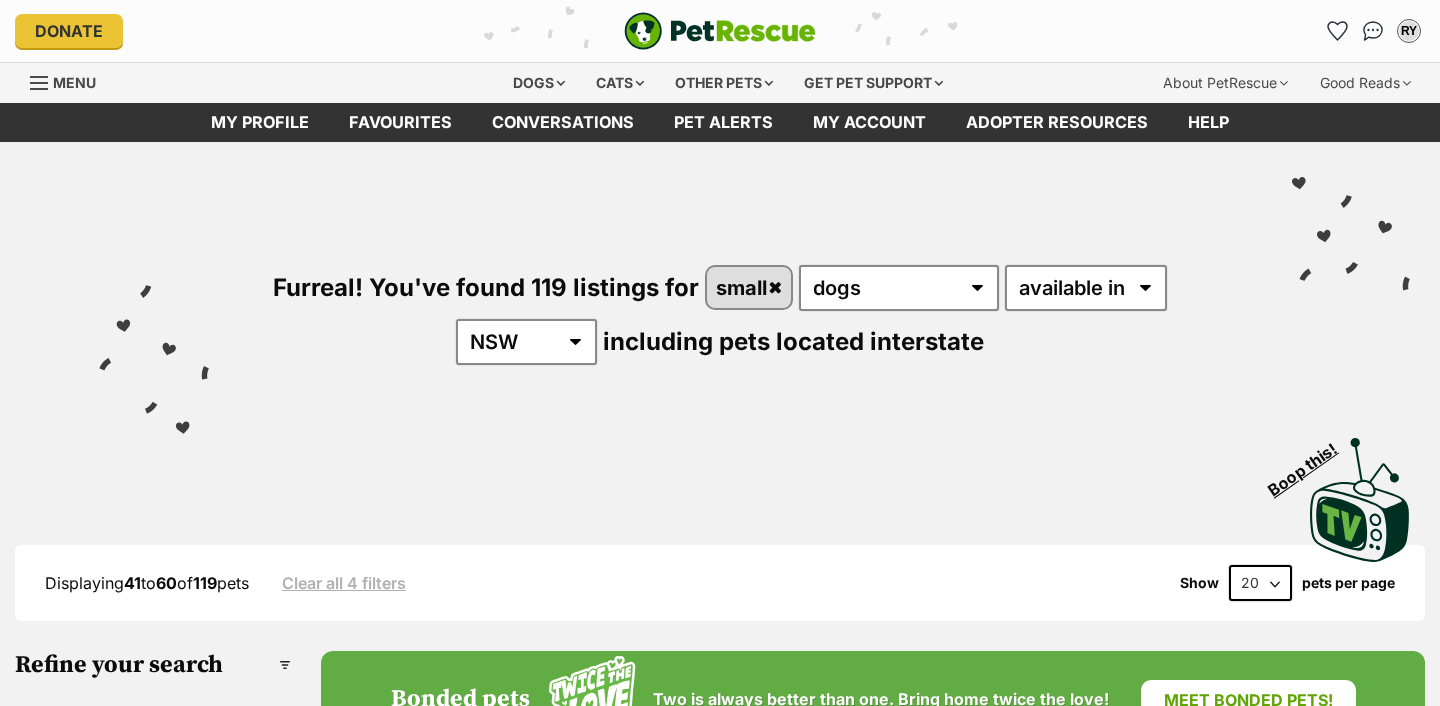 scroll, scrollTop: 0, scrollLeft: 0, axis: both 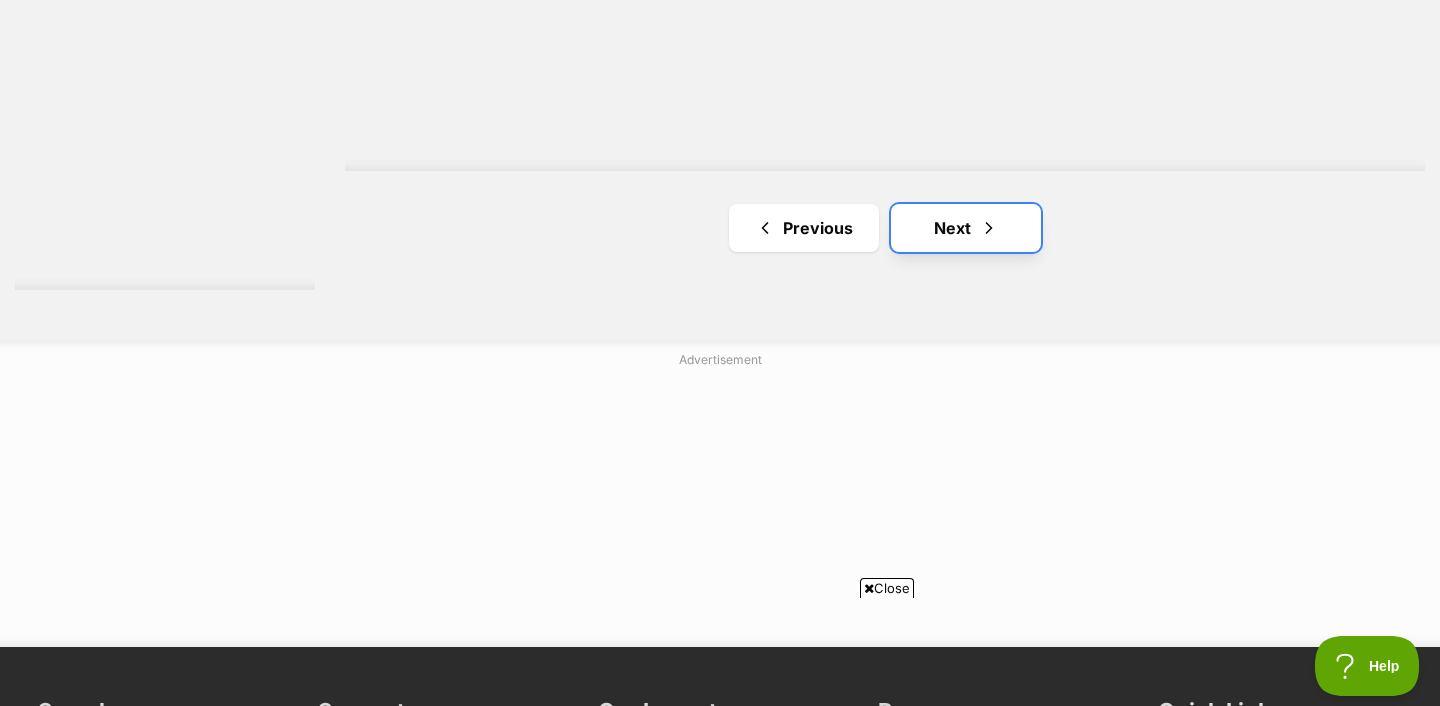 click on "Next" at bounding box center [966, 228] 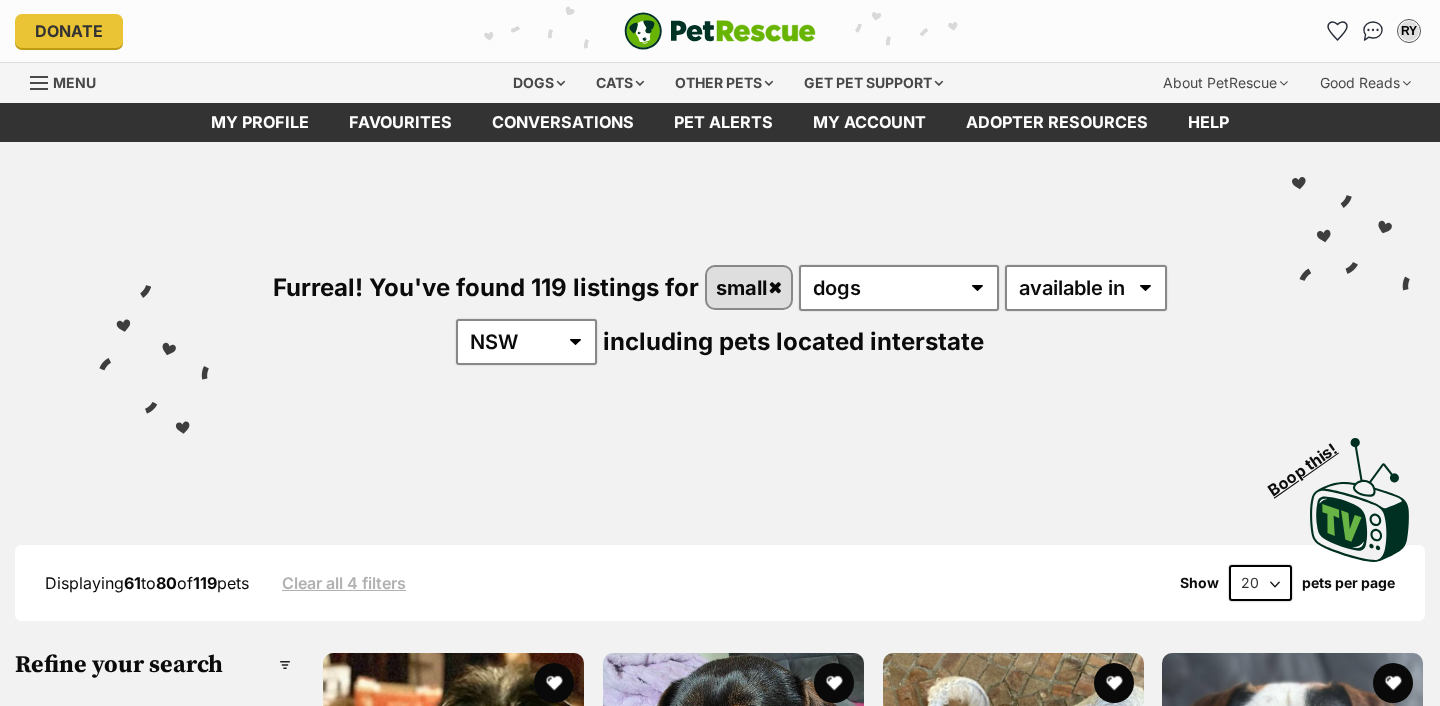 scroll, scrollTop: 0, scrollLeft: 0, axis: both 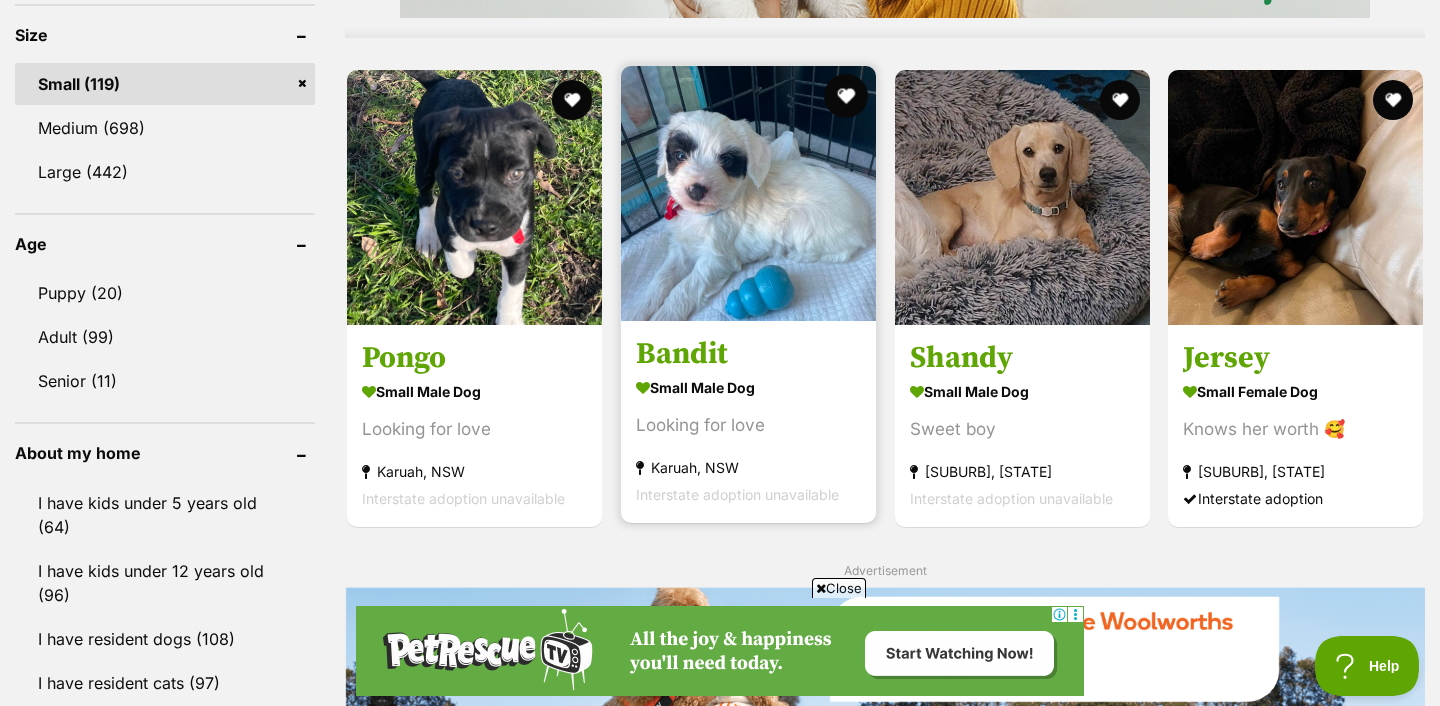 click at bounding box center (846, 96) 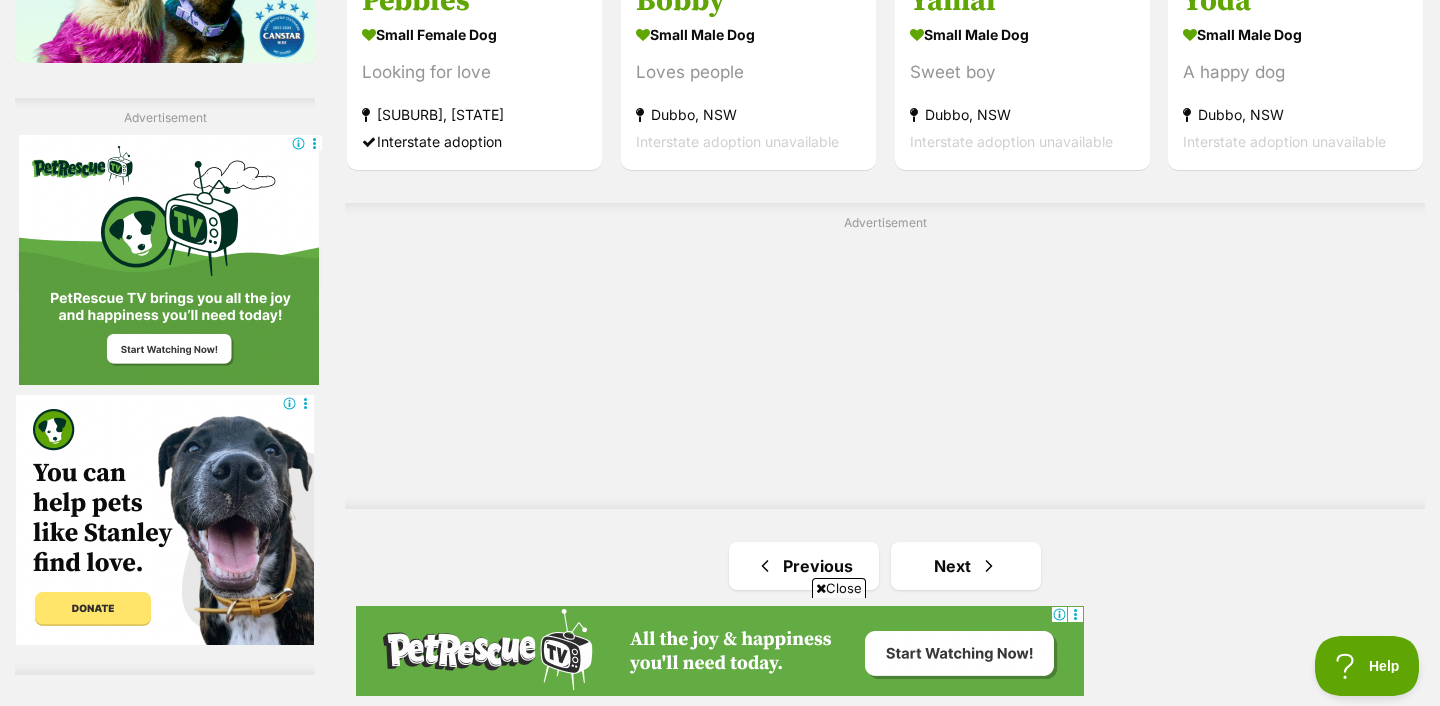 scroll, scrollTop: 3862, scrollLeft: 0, axis: vertical 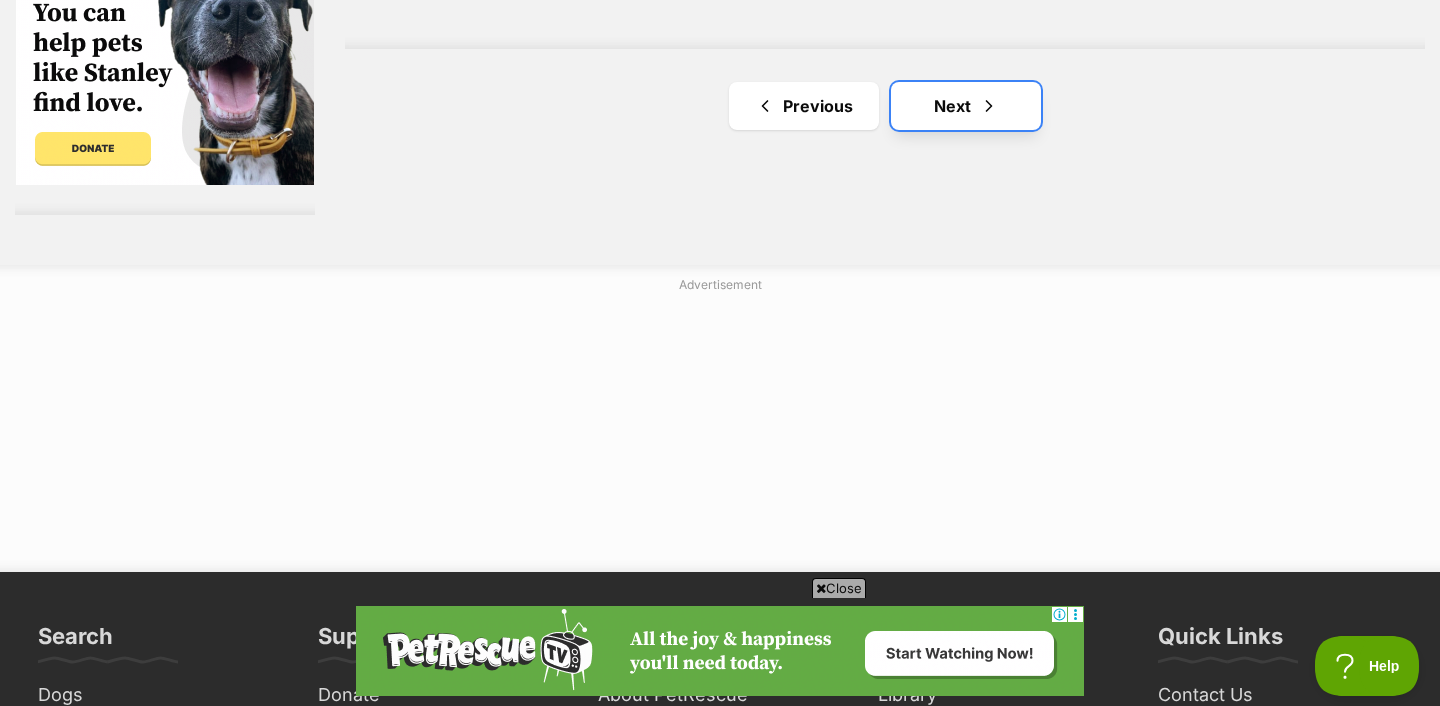 click on "Next" at bounding box center (966, 106) 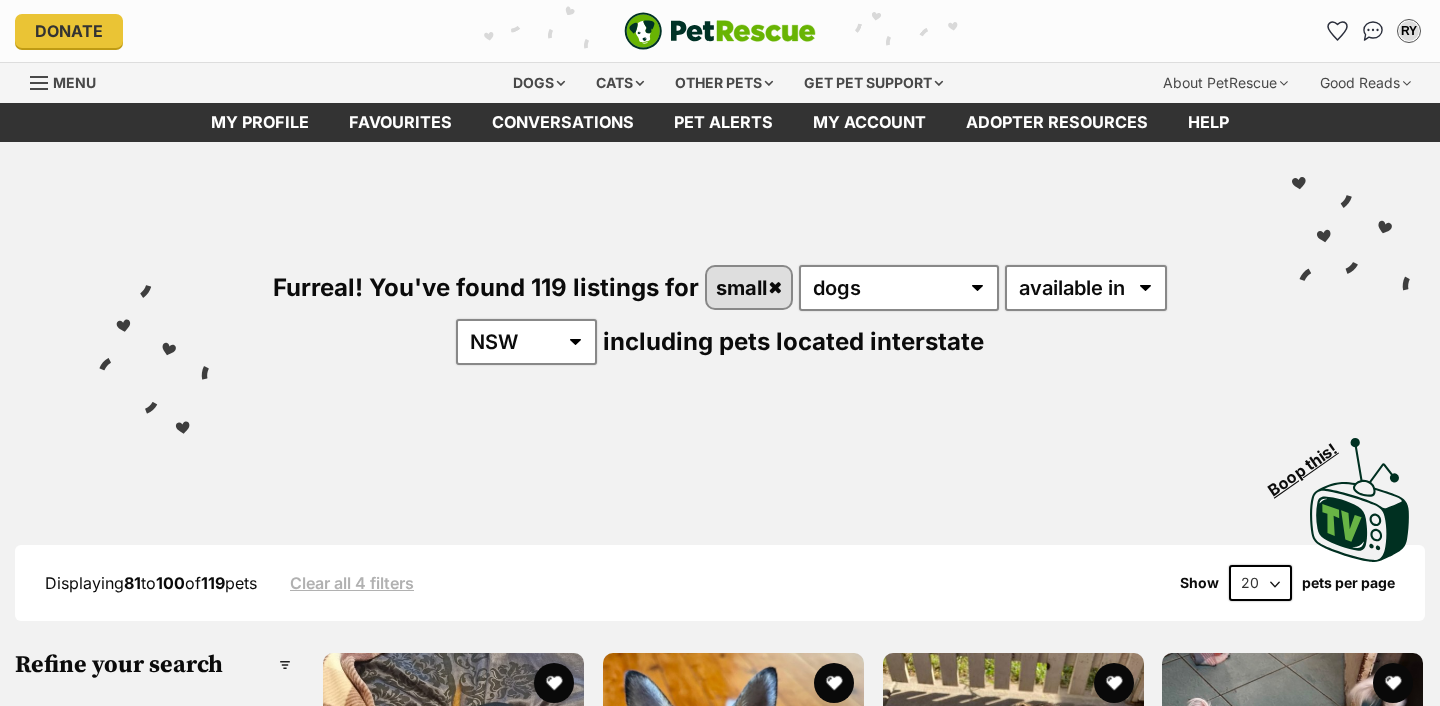 scroll, scrollTop: 0, scrollLeft: 0, axis: both 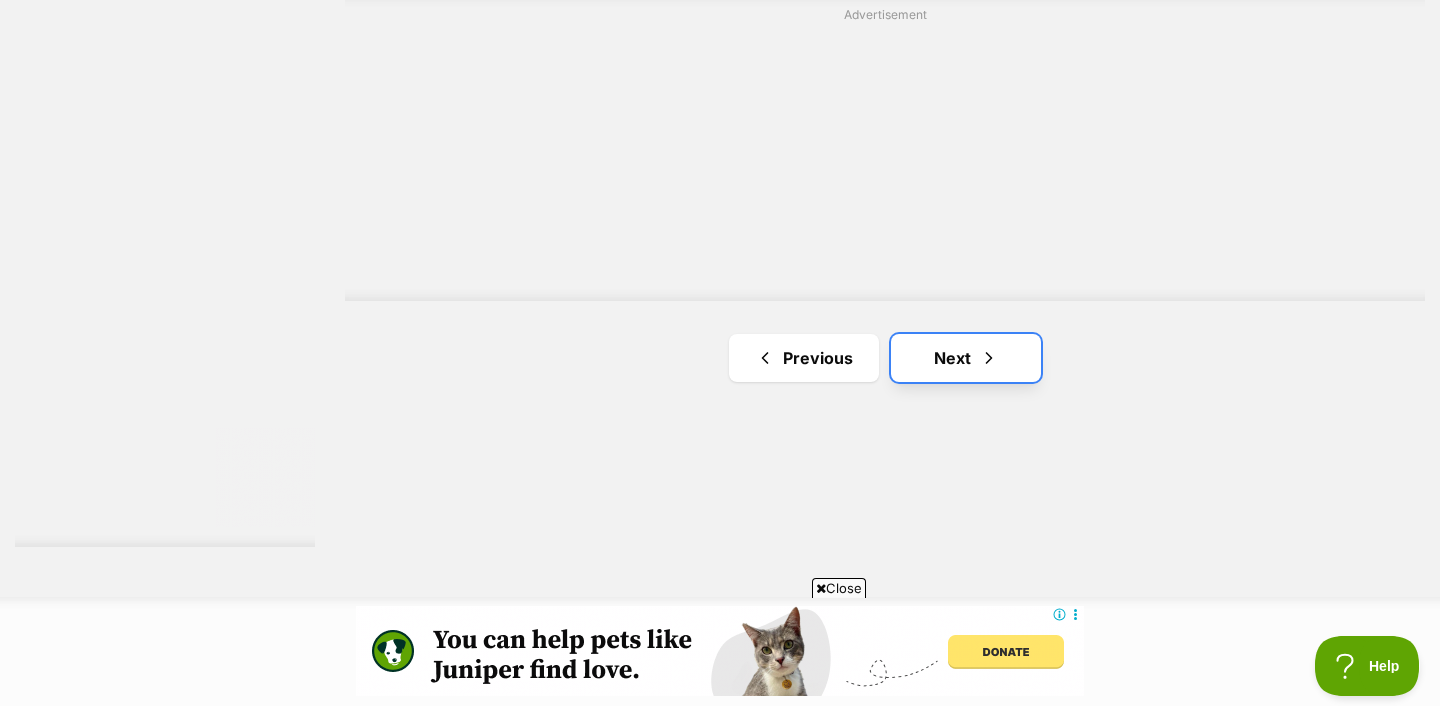 click on "Next" at bounding box center [966, 358] 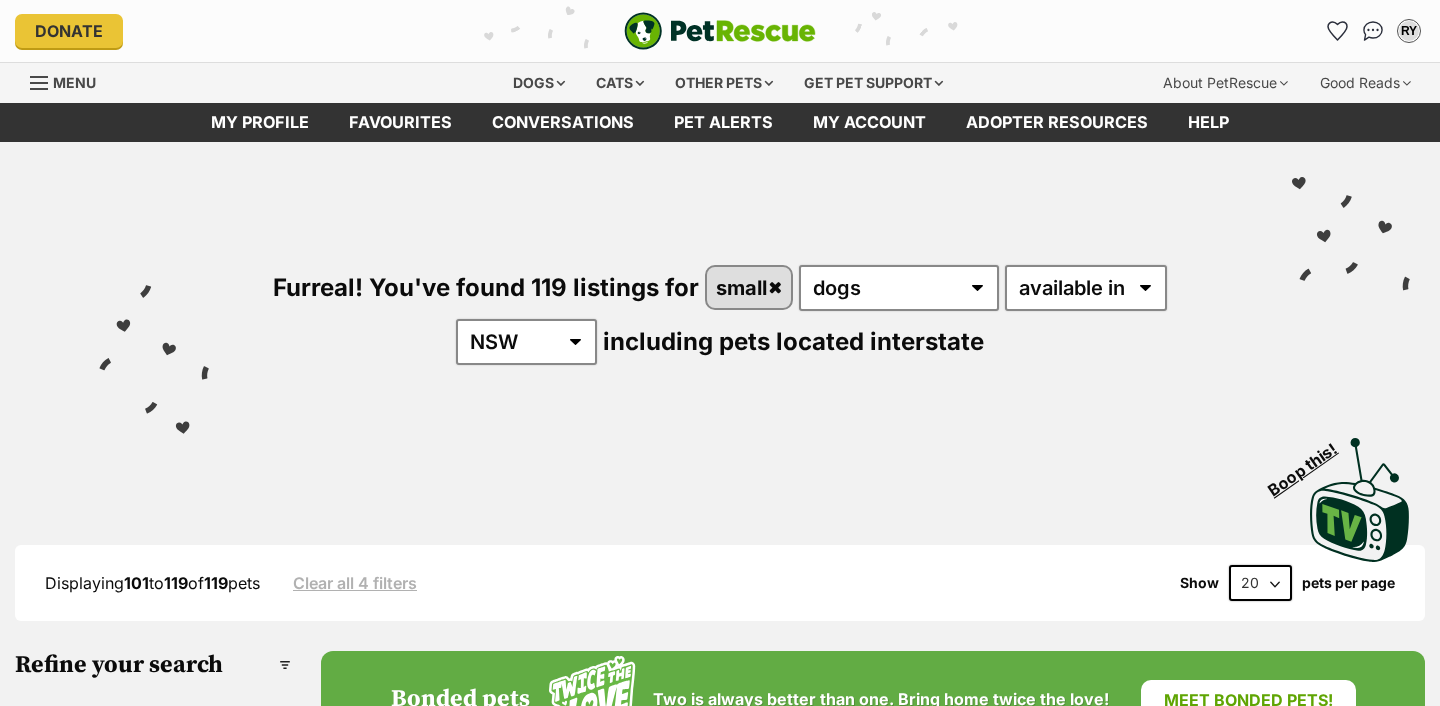 scroll, scrollTop: 0, scrollLeft: 0, axis: both 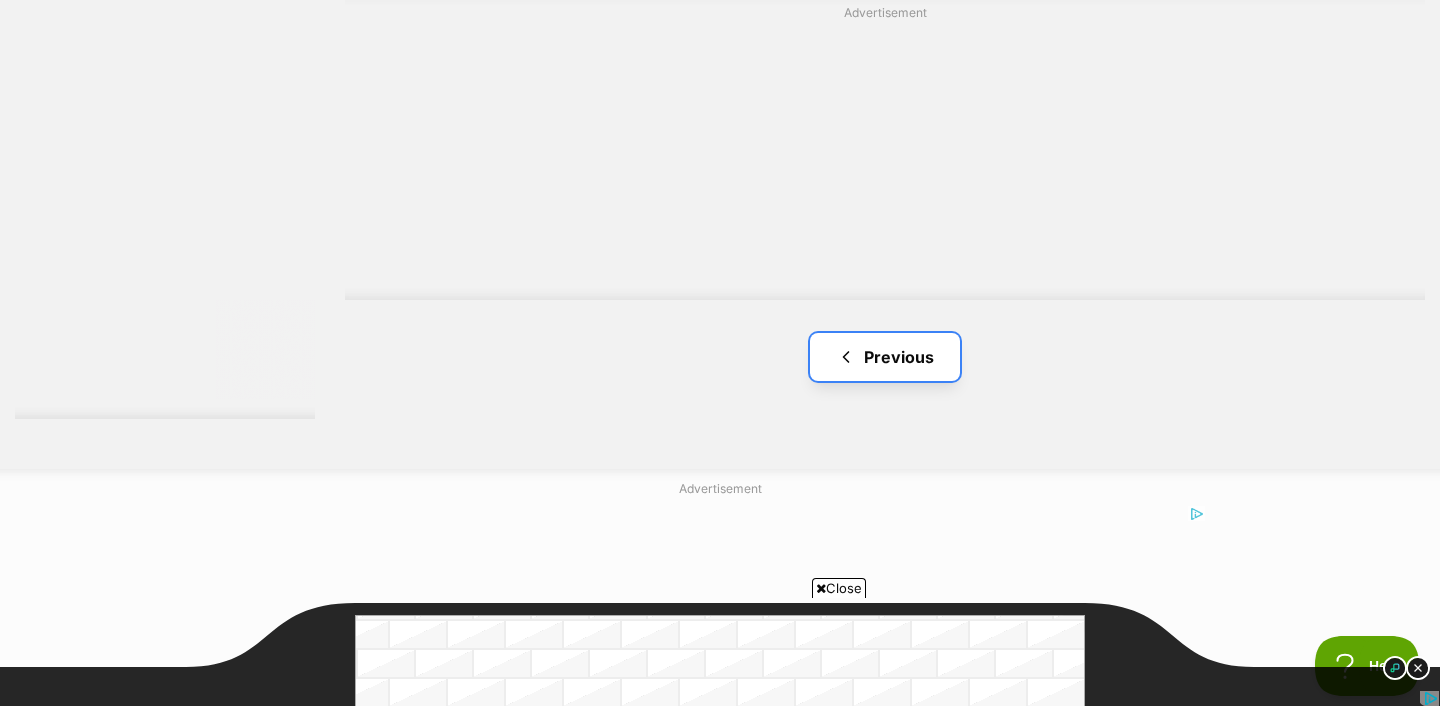 click on "Previous" at bounding box center (885, 357) 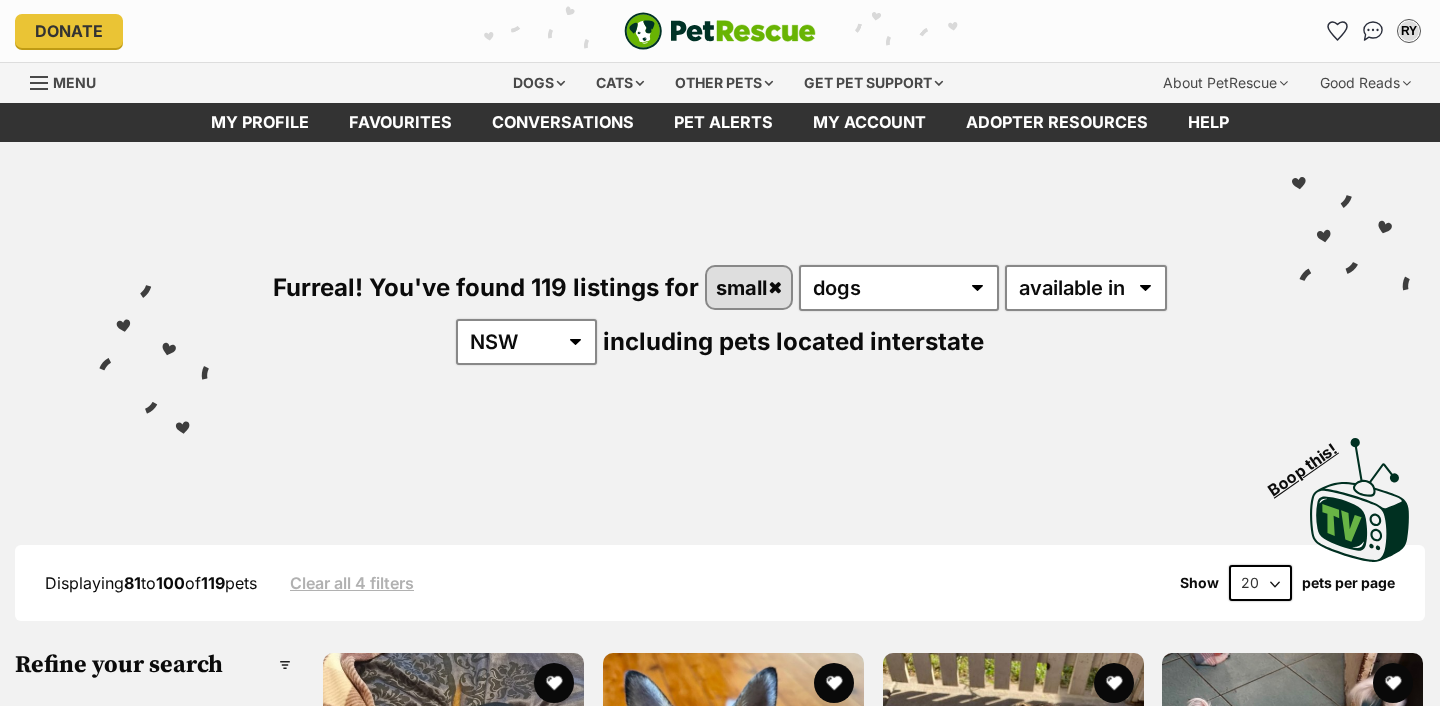 scroll, scrollTop: 0, scrollLeft: 0, axis: both 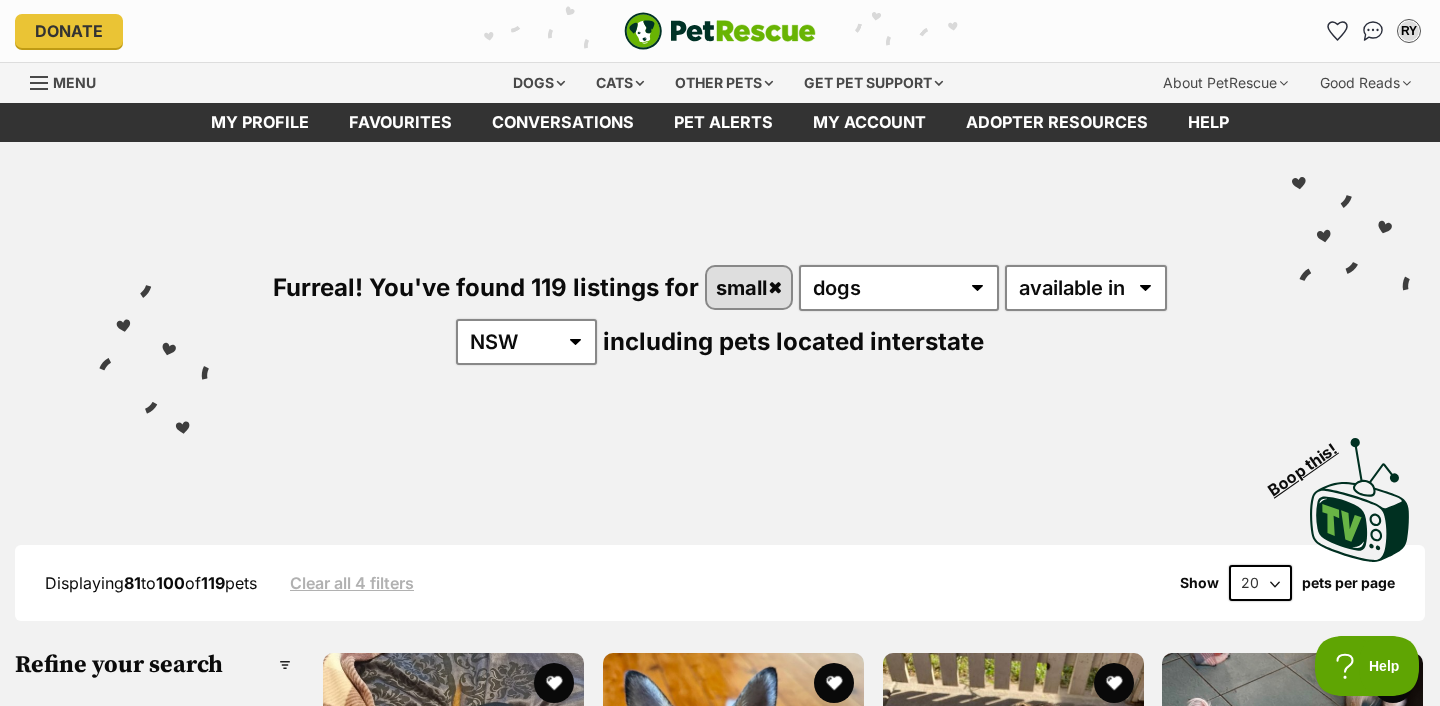 click on "20 40 60" at bounding box center [1260, 583] 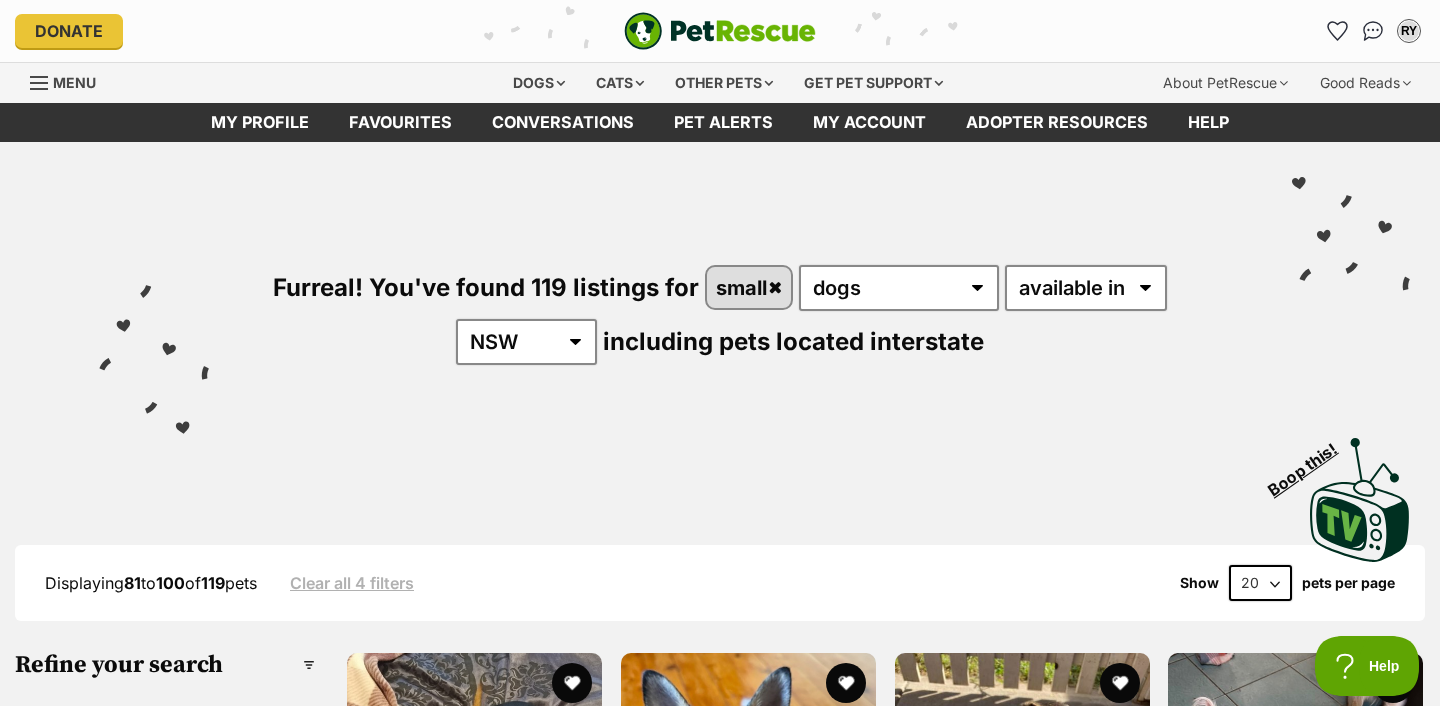 scroll, scrollTop: 0, scrollLeft: 0, axis: both 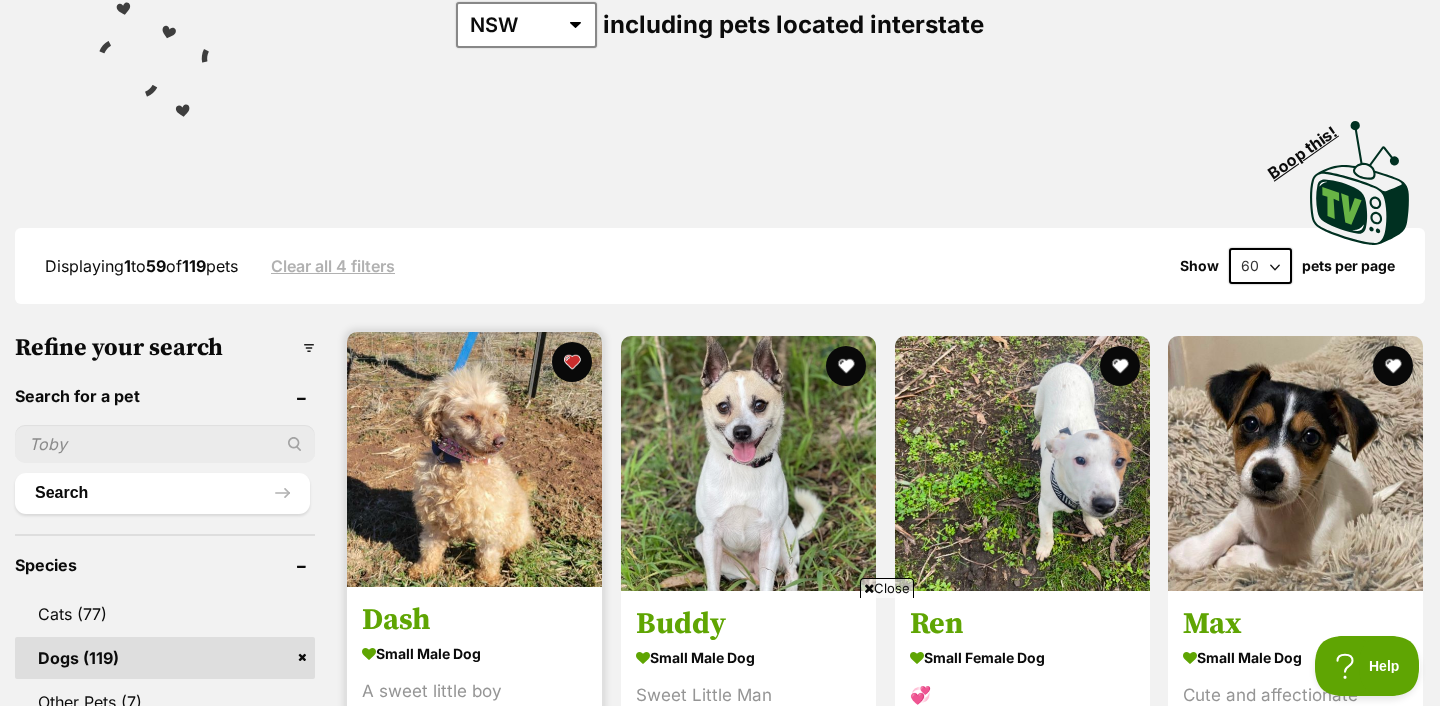 click at bounding box center (474, 459) 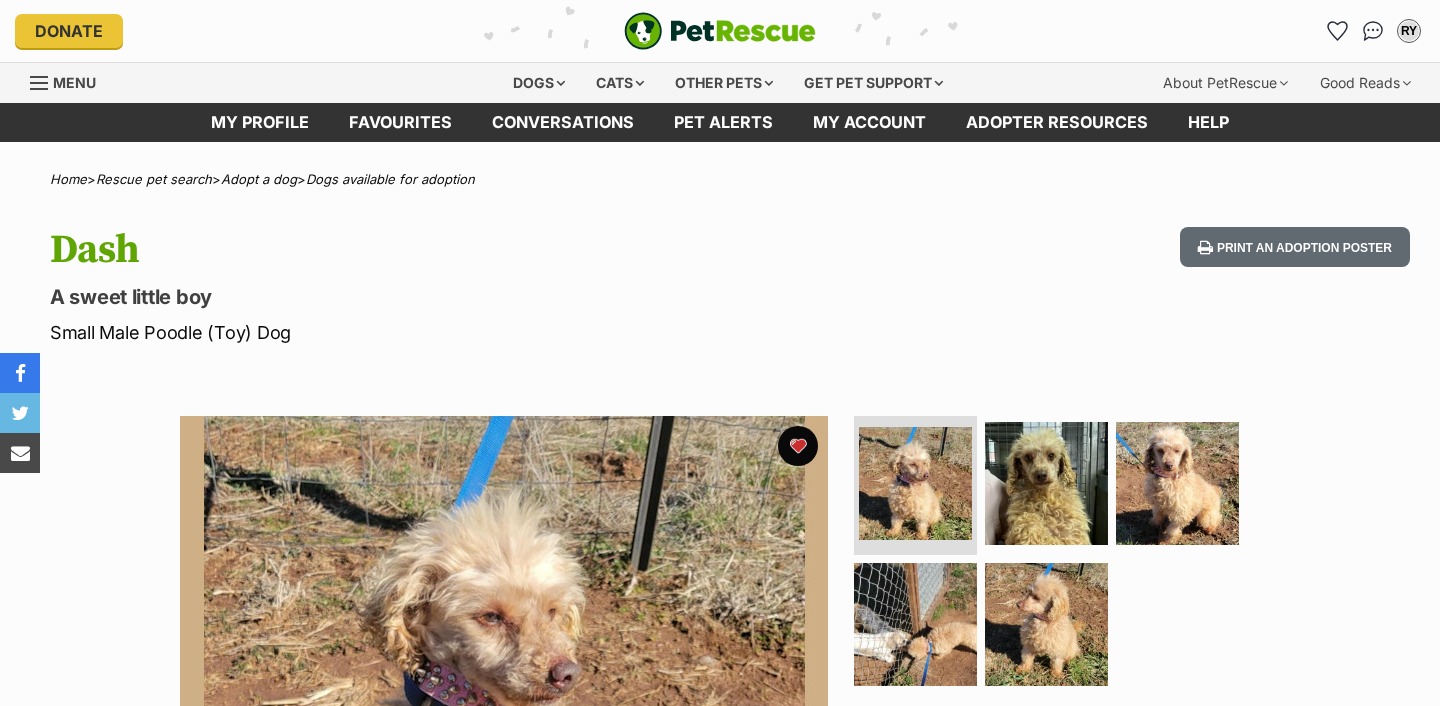 scroll, scrollTop: 251, scrollLeft: 0, axis: vertical 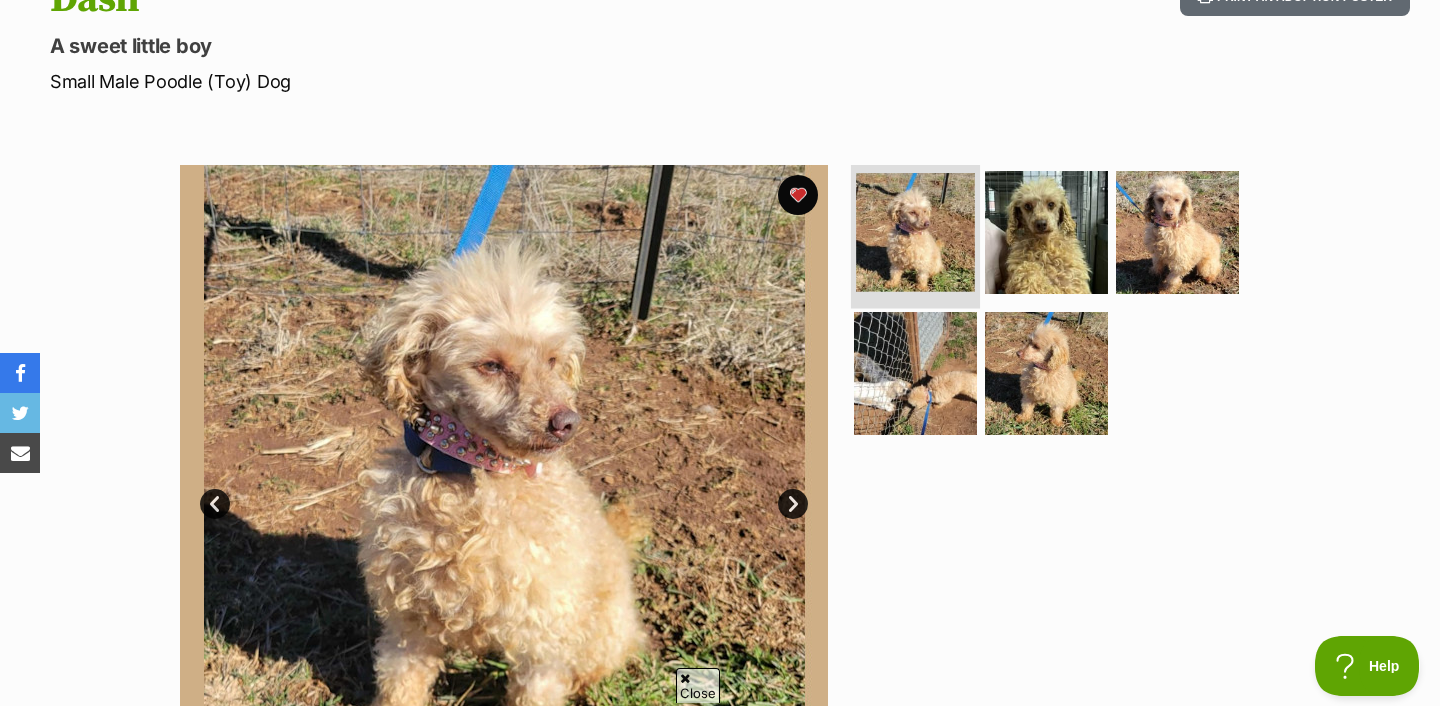 click at bounding box center (915, 232) 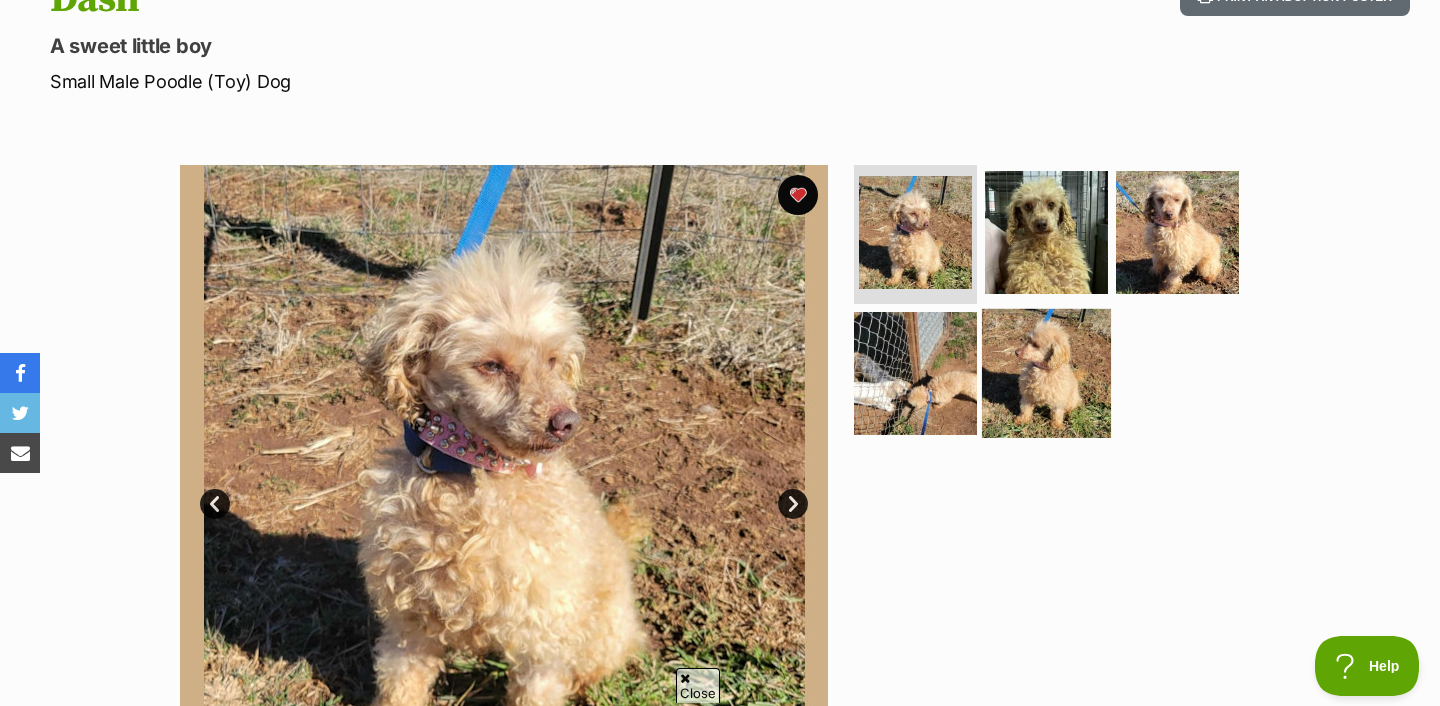 scroll, scrollTop: 0, scrollLeft: 0, axis: both 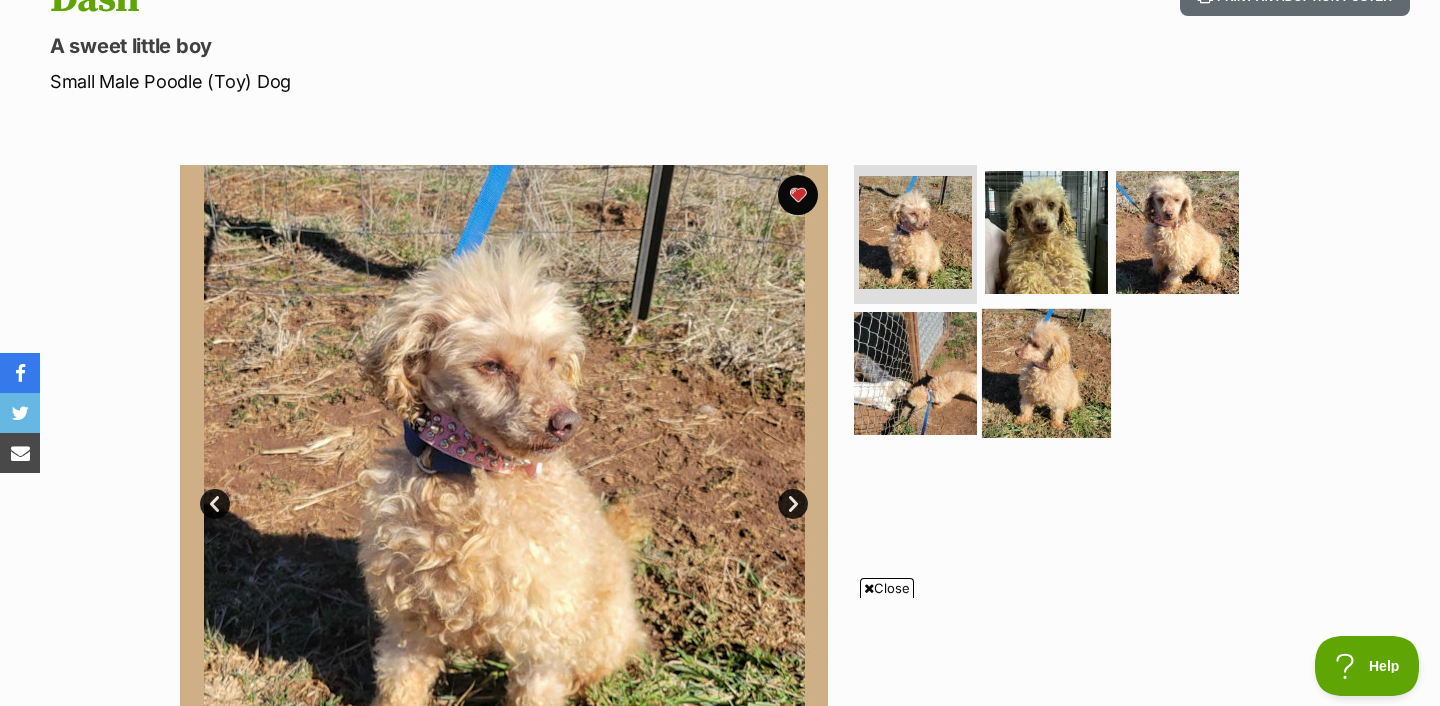 click at bounding box center (1046, 373) 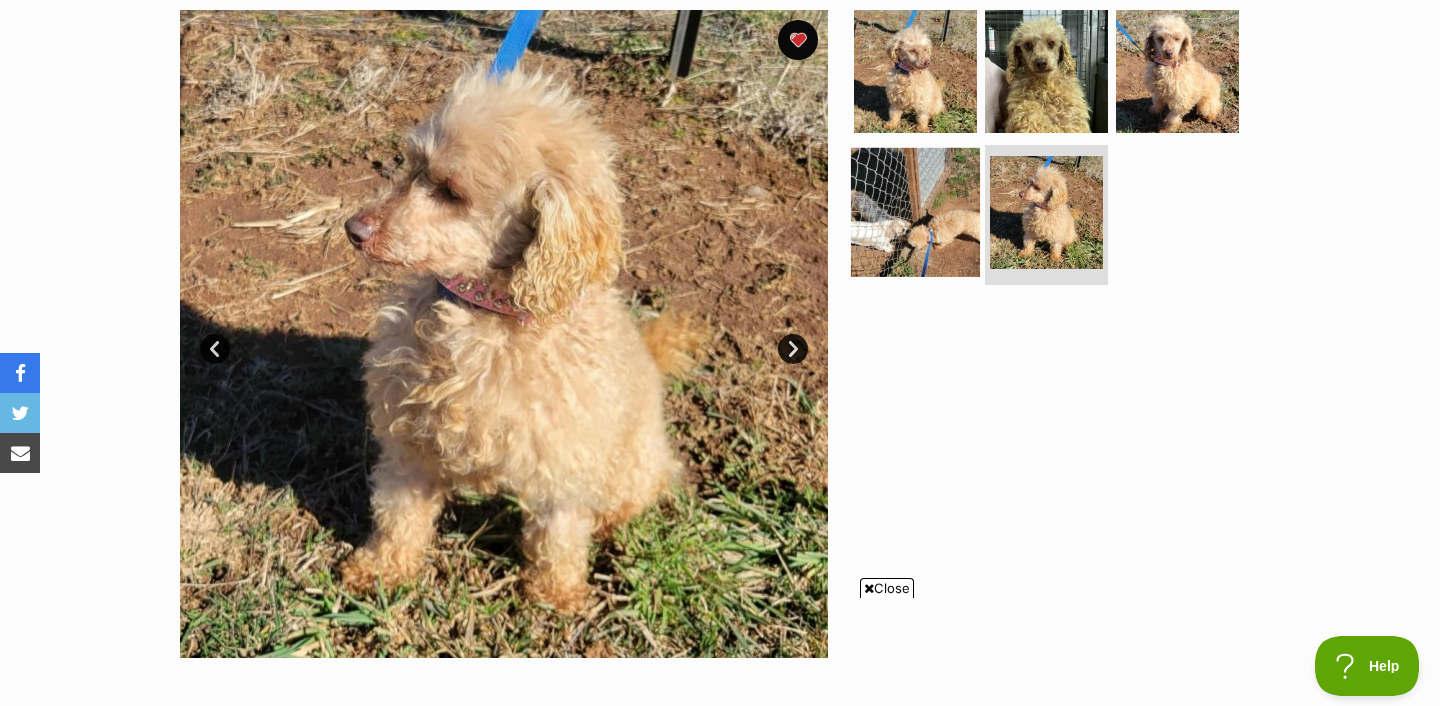 scroll, scrollTop: 0, scrollLeft: 0, axis: both 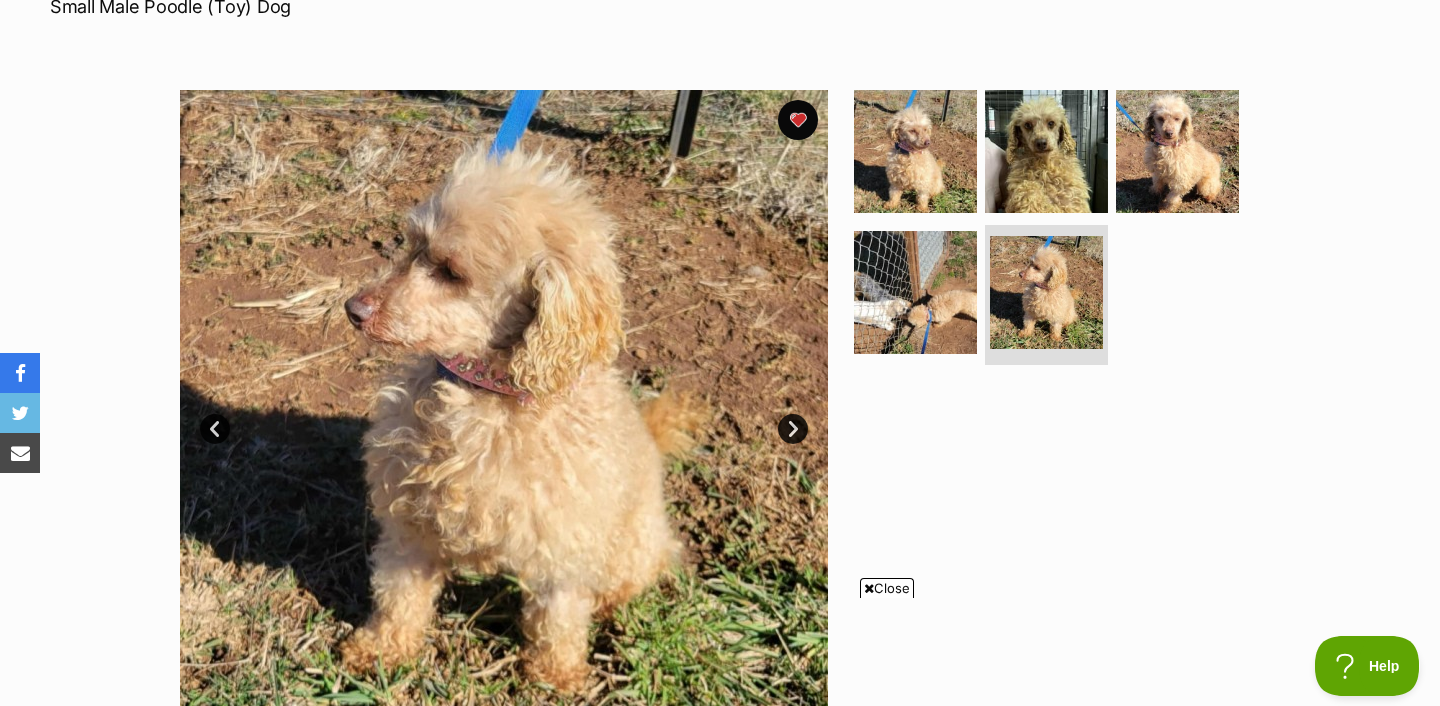 click at bounding box center (1055, 232) 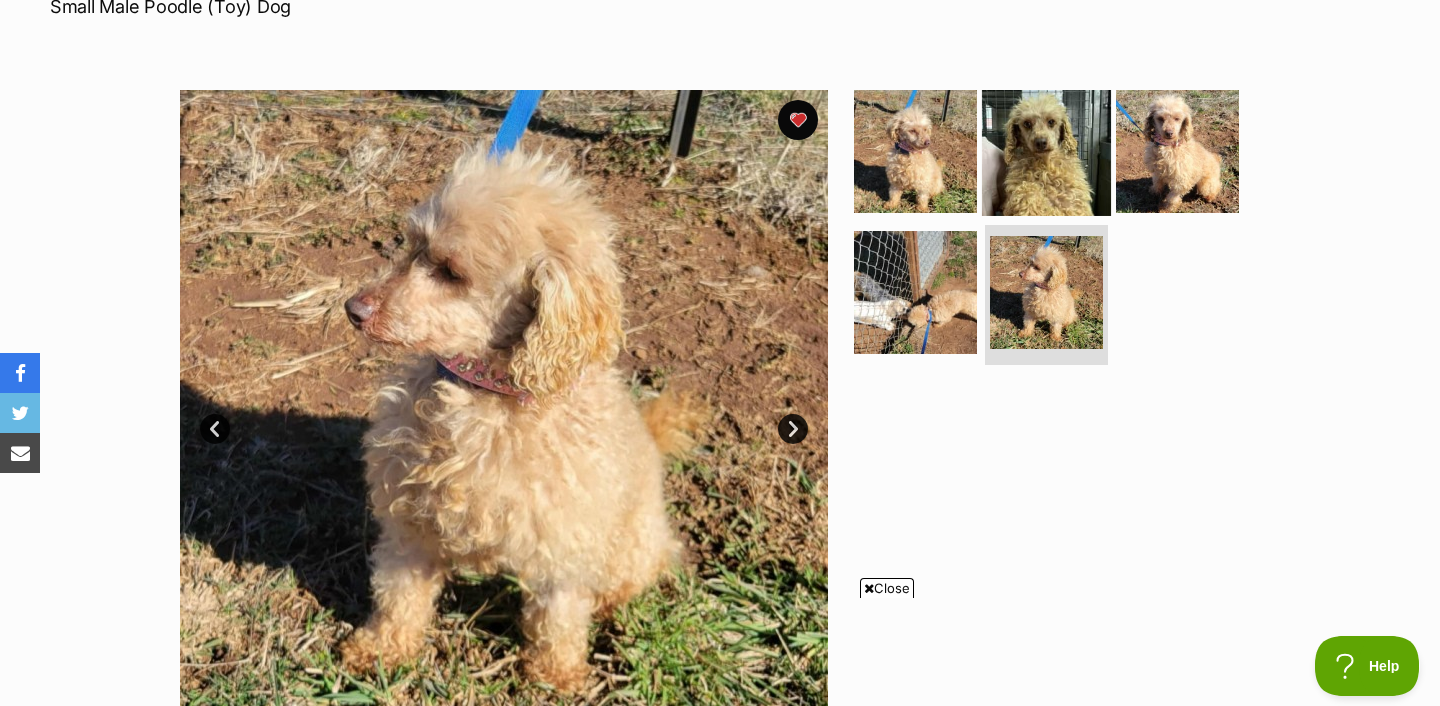 click at bounding box center [1046, 150] 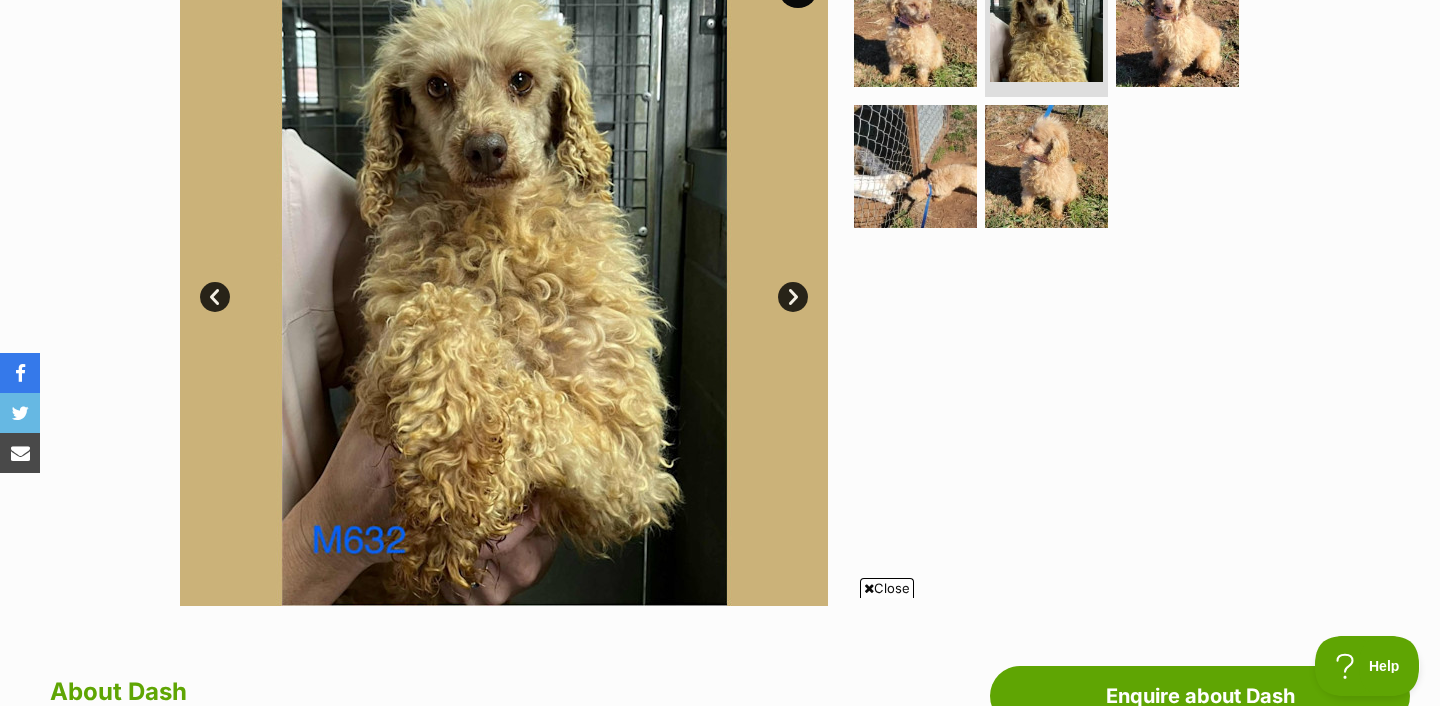 scroll, scrollTop: 452, scrollLeft: 0, axis: vertical 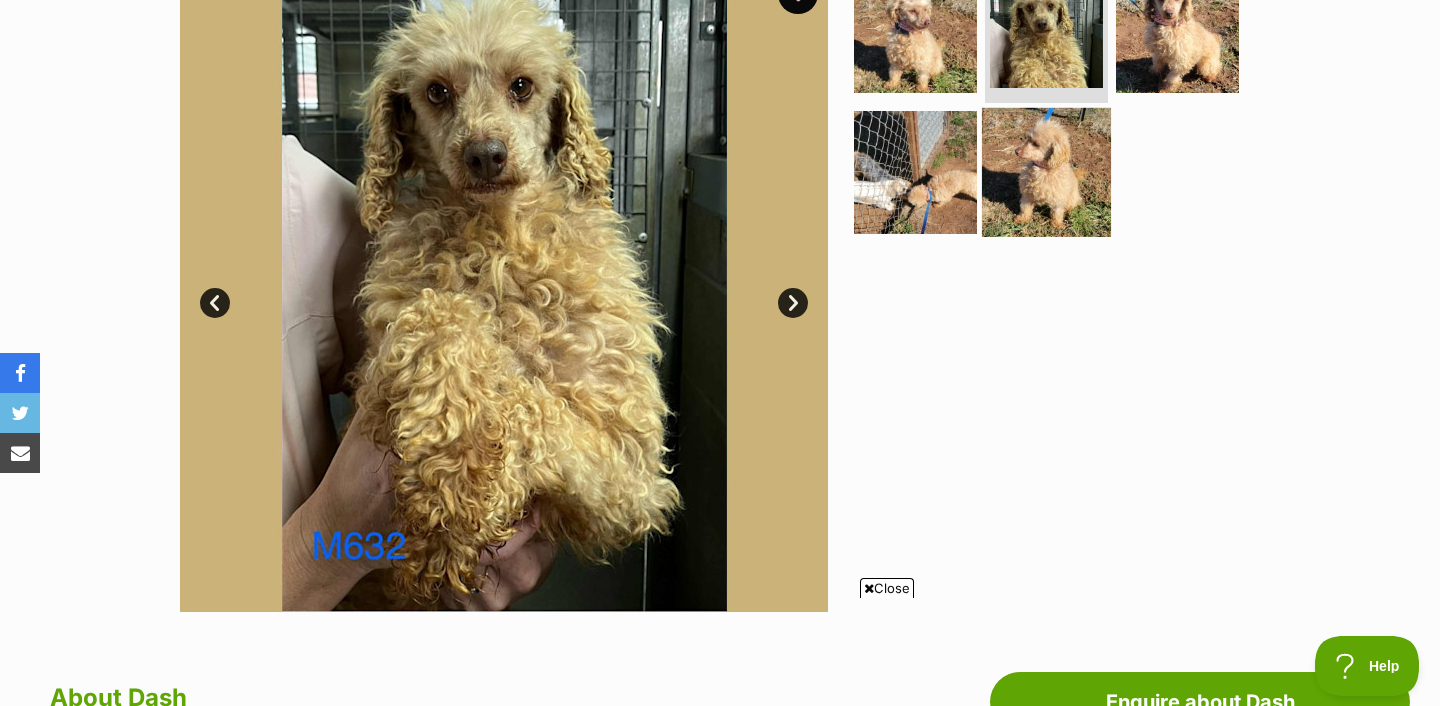 click at bounding box center [1046, 172] 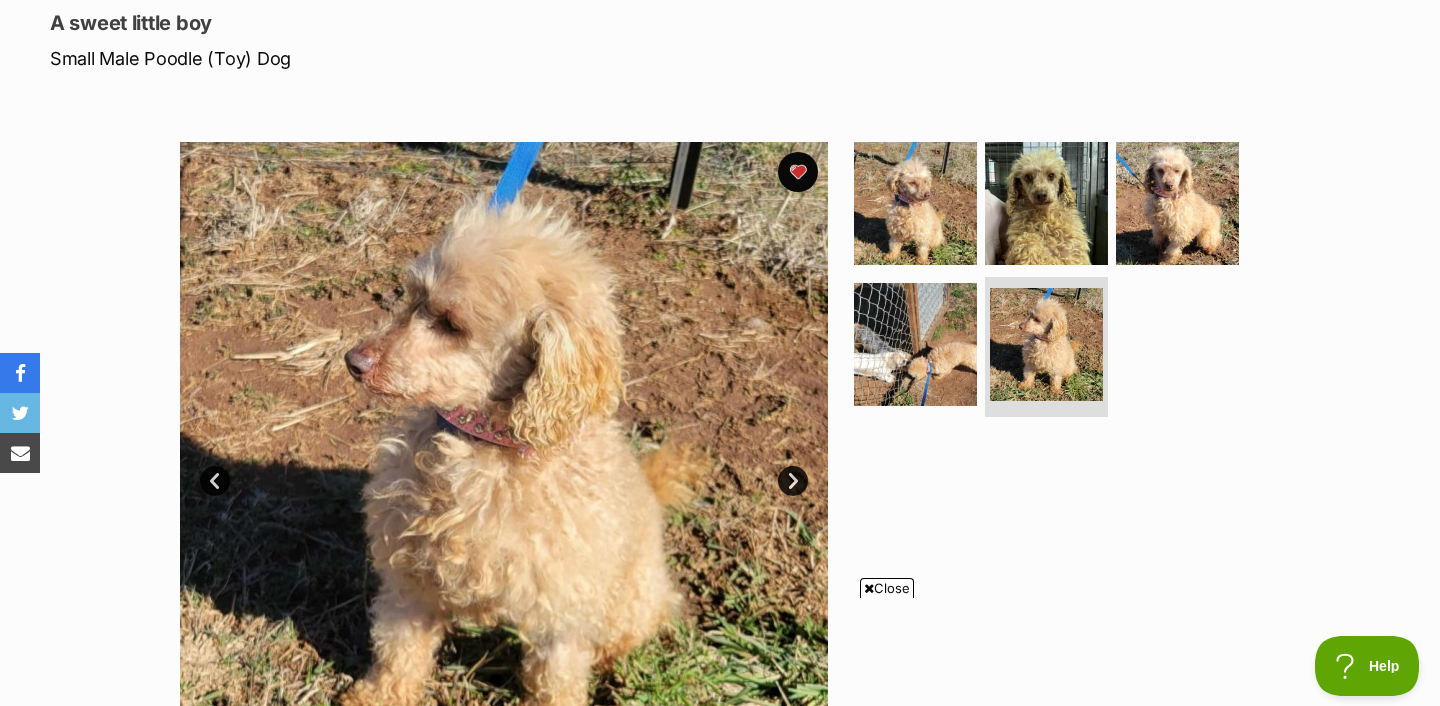 scroll, scrollTop: 223, scrollLeft: 0, axis: vertical 